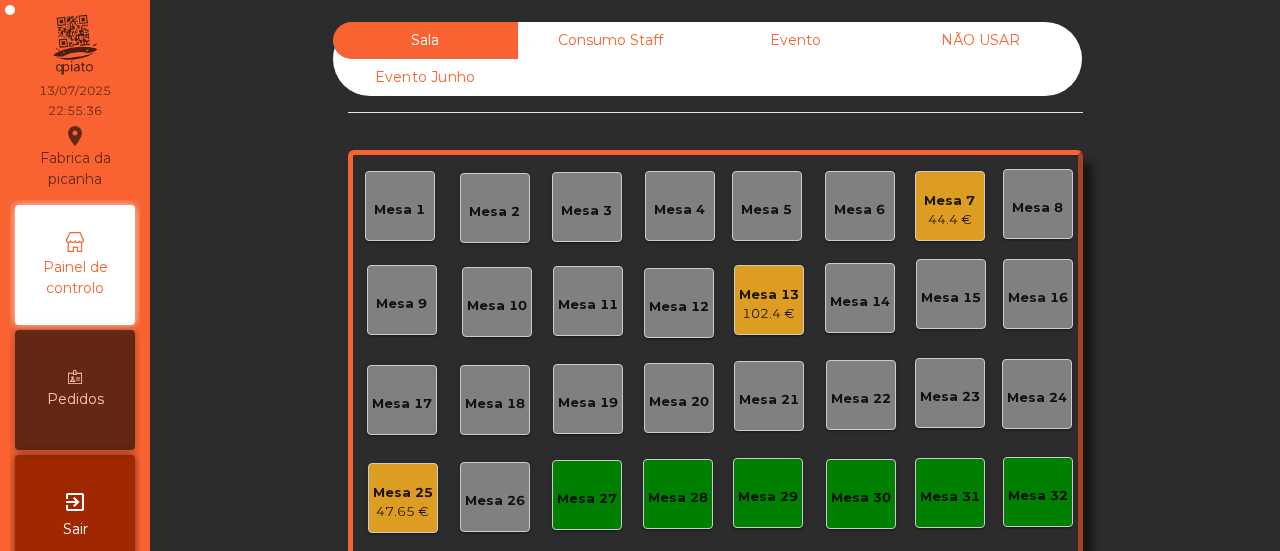 scroll, scrollTop: 0, scrollLeft: 0, axis: both 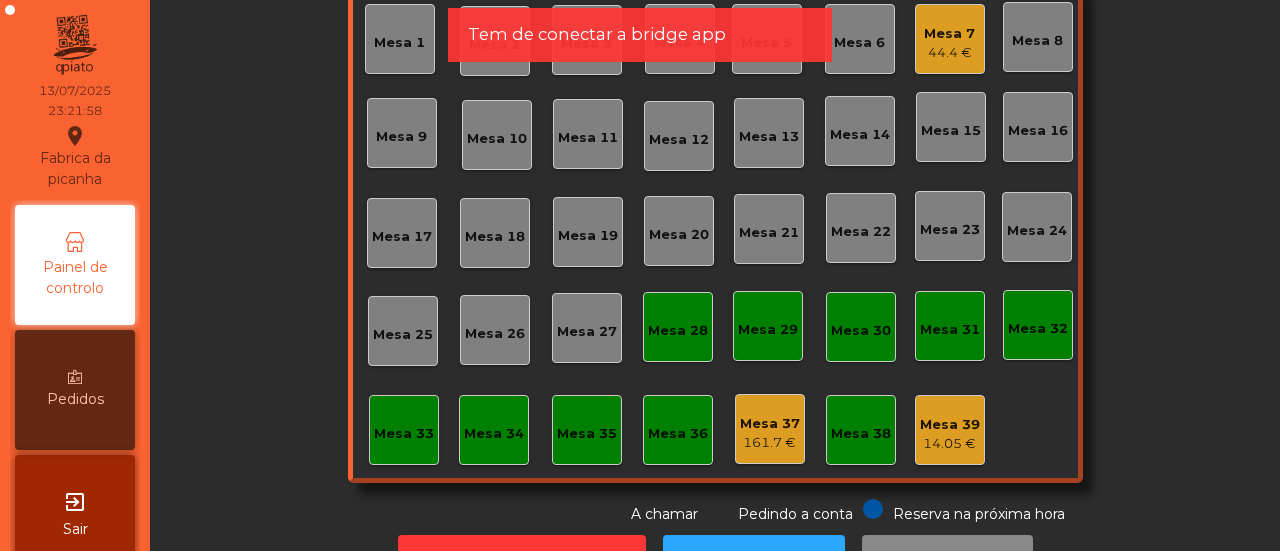 click on "Mesa 32" 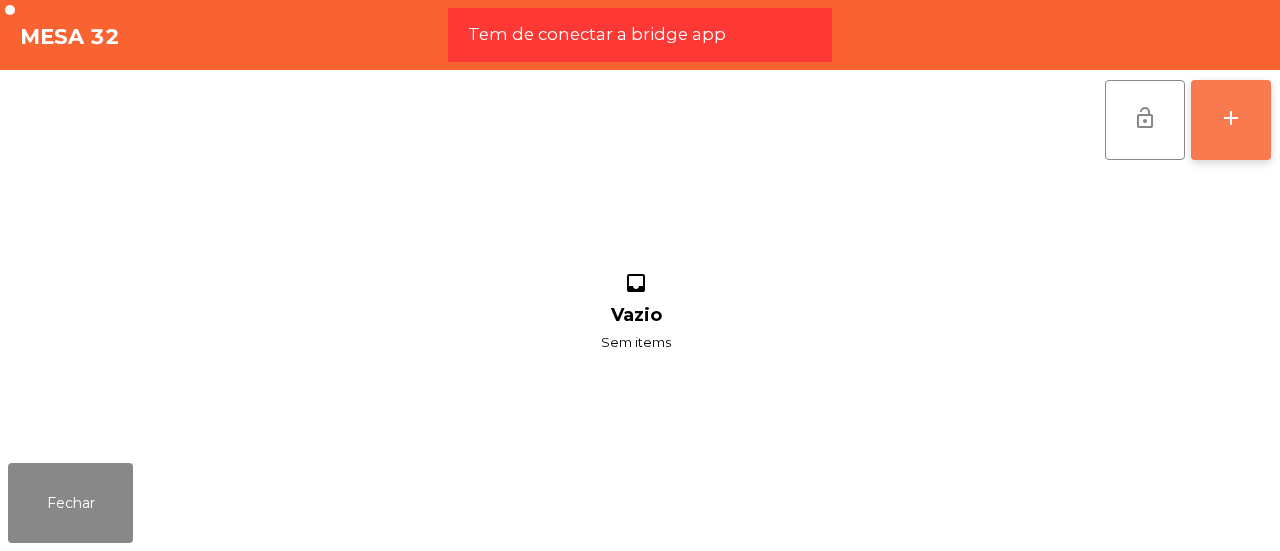 click on "add" 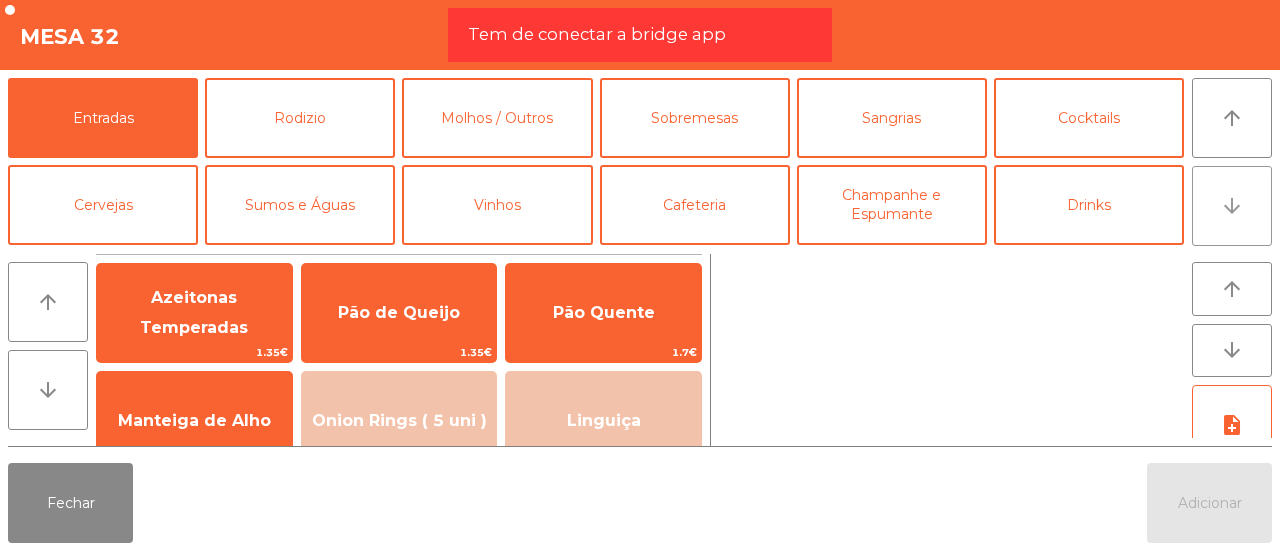 click on "arrow_downward" 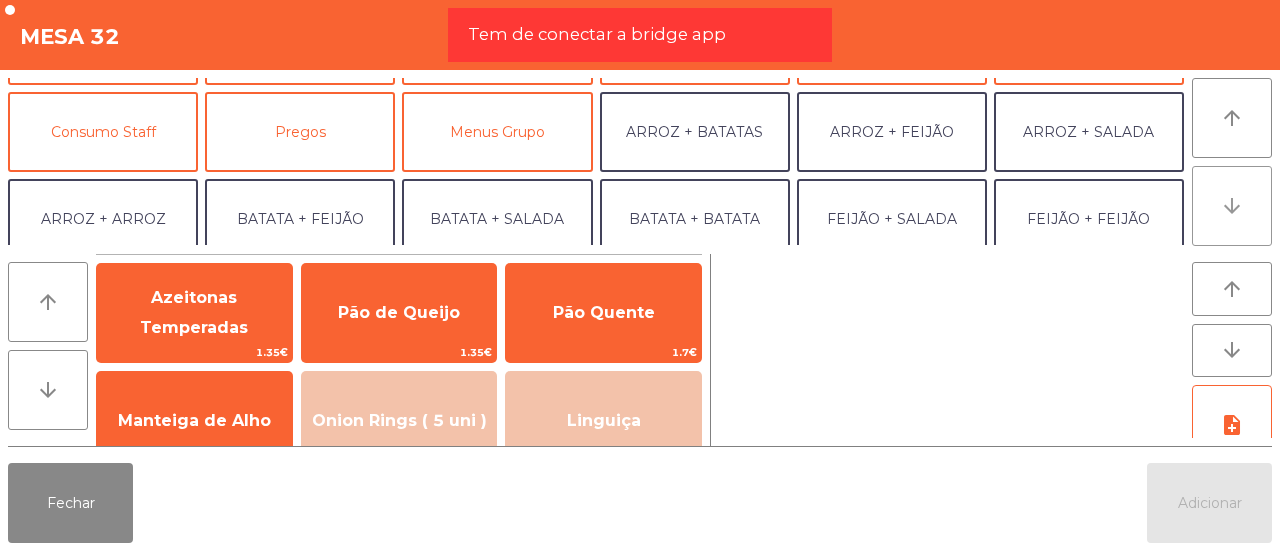 scroll, scrollTop: 174, scrollLeft: 0, axis: vertical 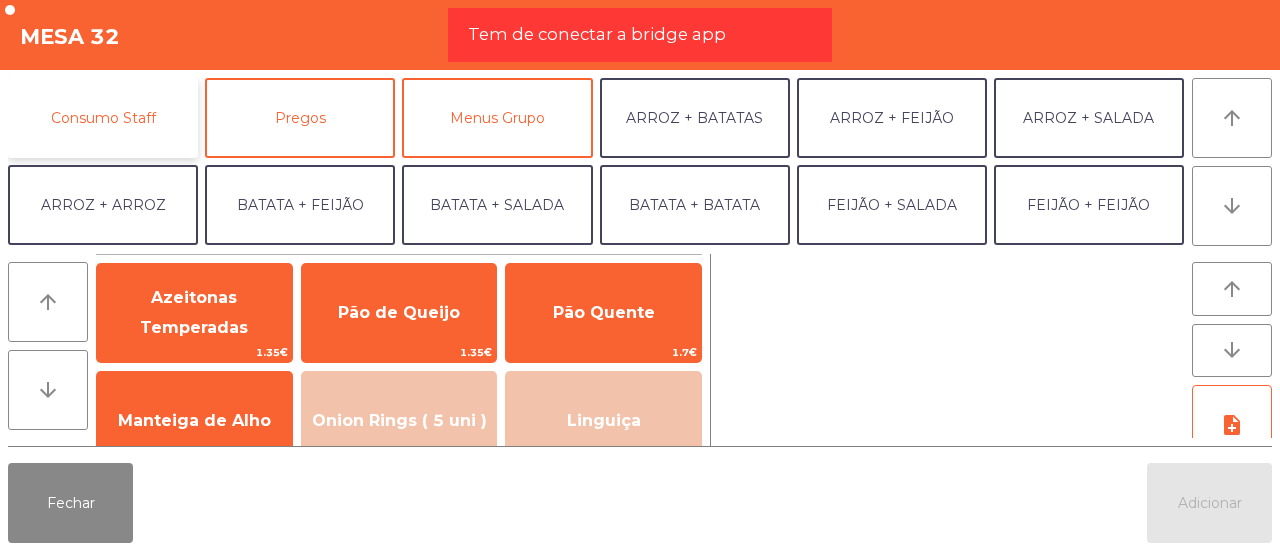 click on "Consumo Staff" 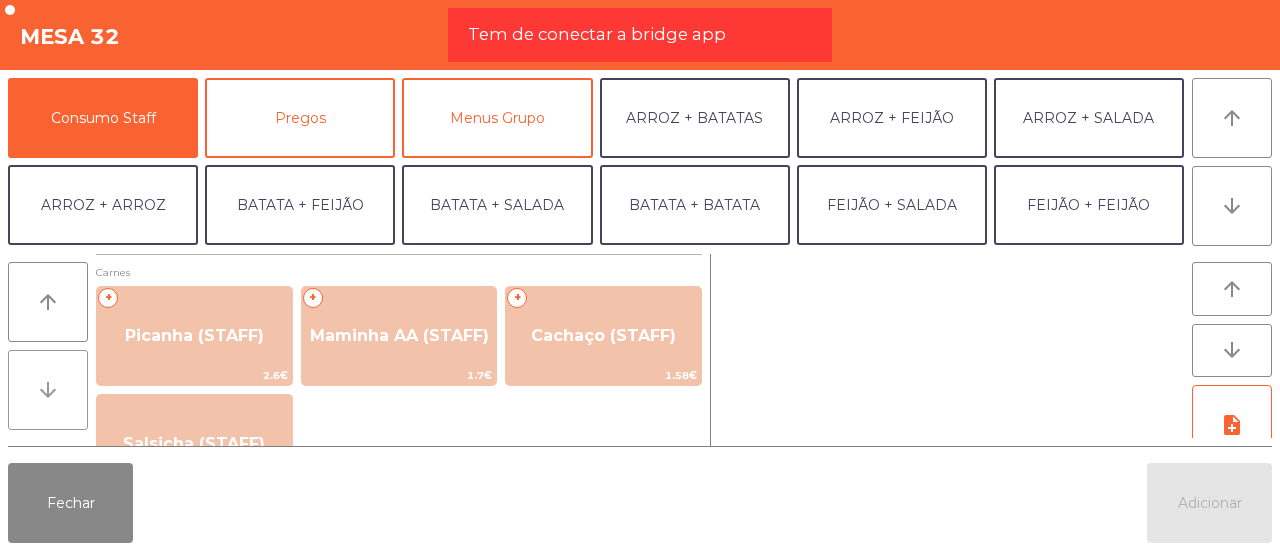 click on "arrow_downward" 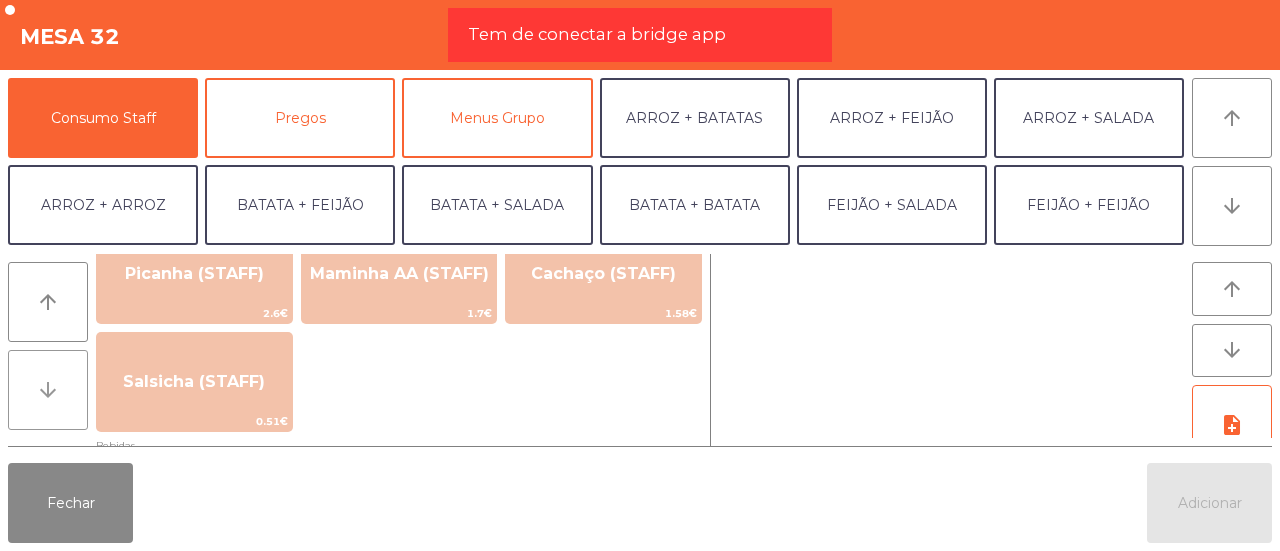 scroll, scrollTop: 97, scrollLeft: 0, axis: vertical 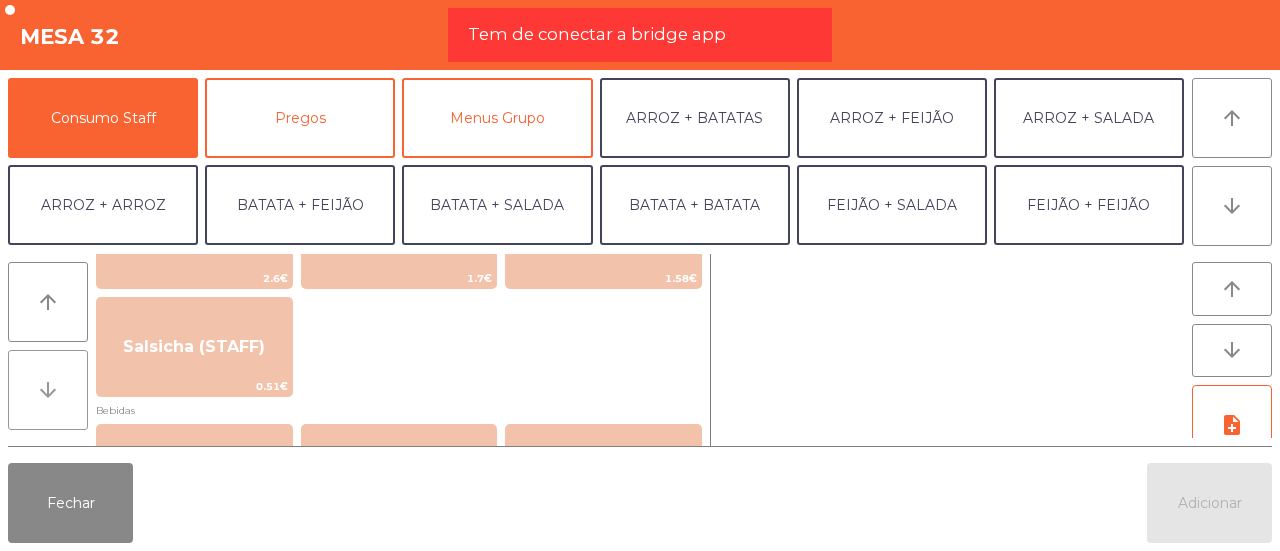 click on "arrow_downward" 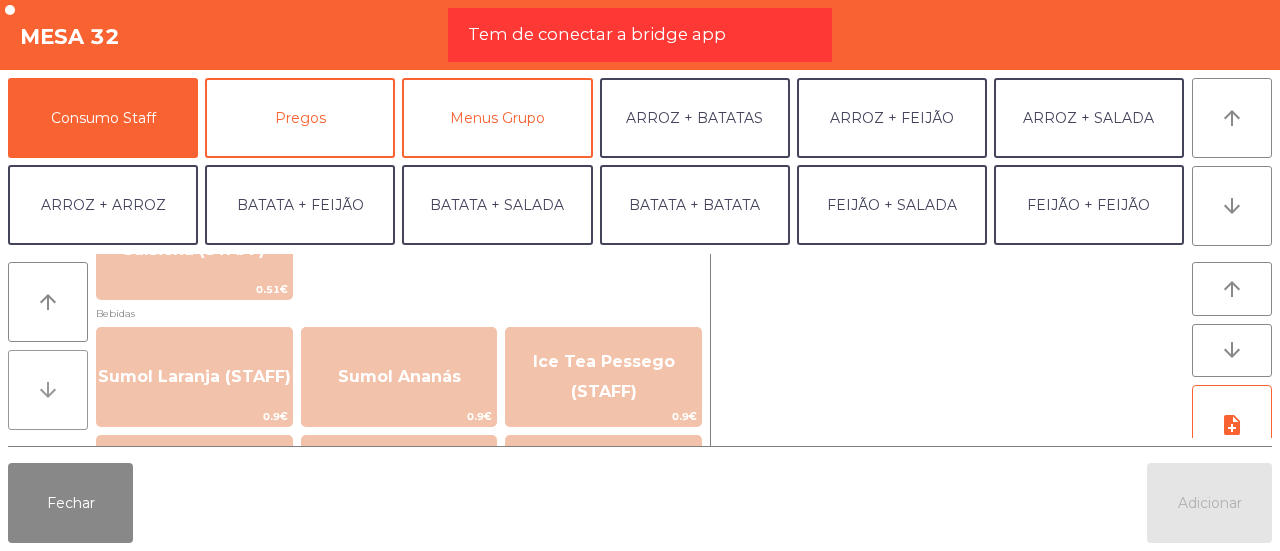 click on "arrow_downward" 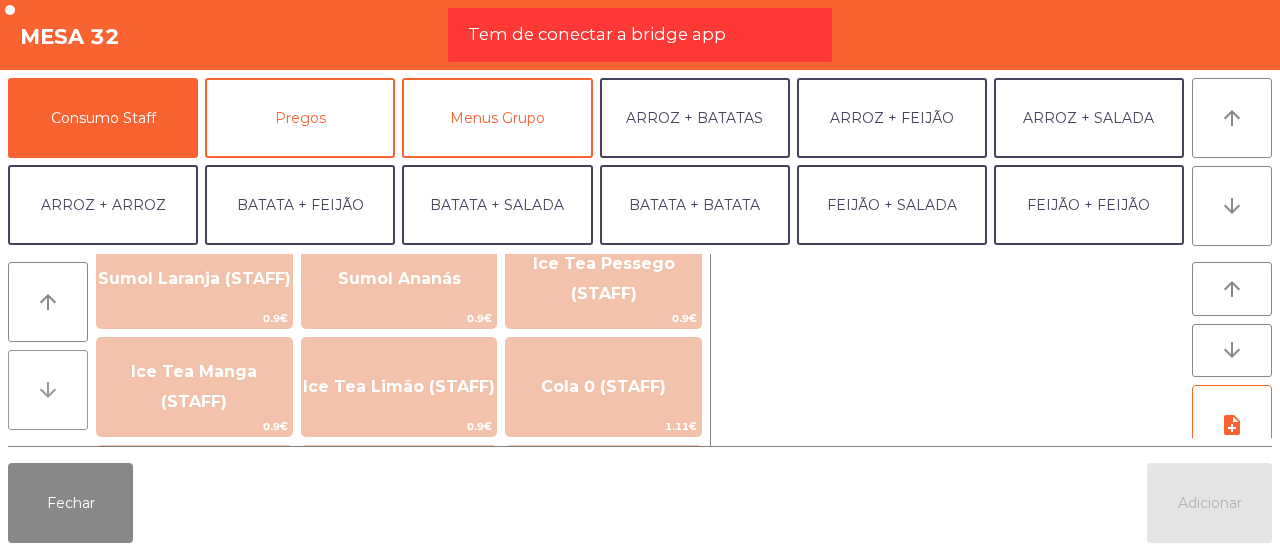 click on "arrow_downward" 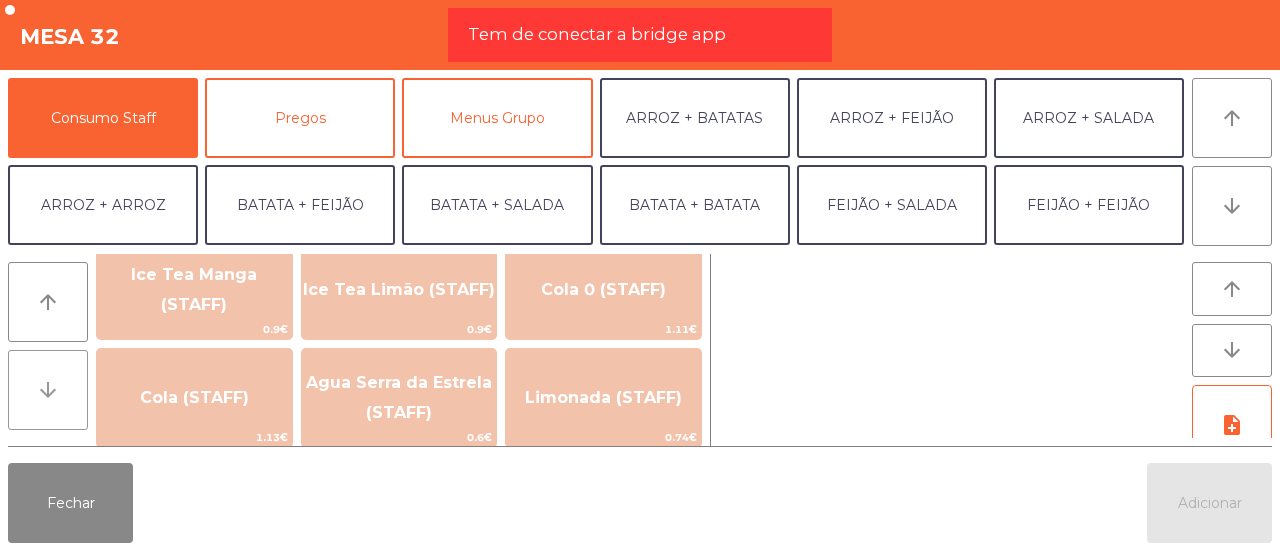 click on "arrow_downward" 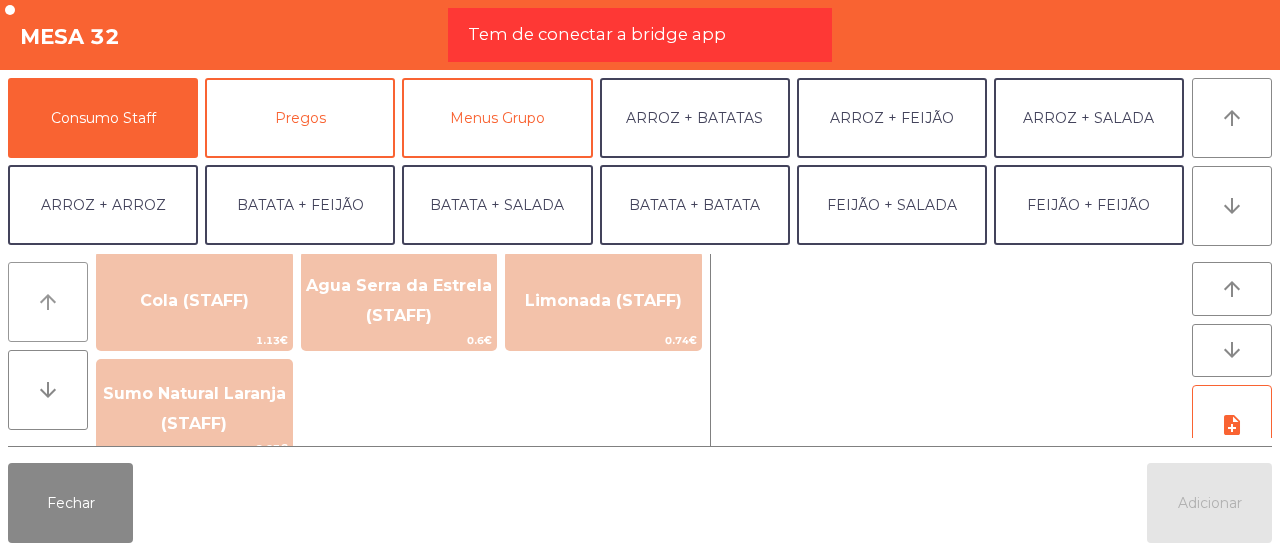 click on "arrow_upward" 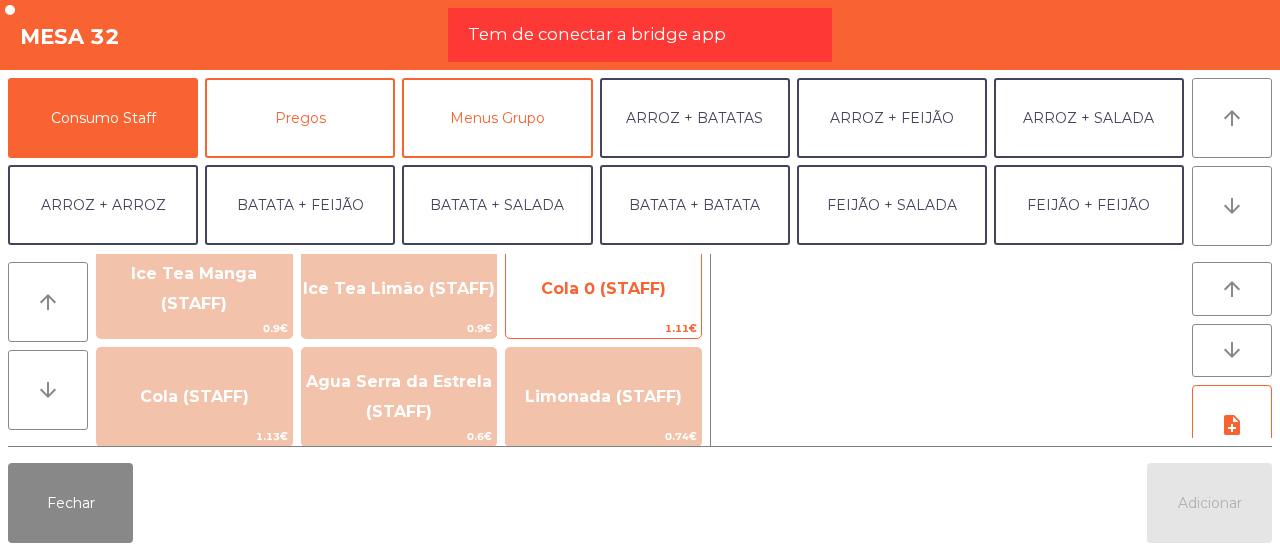 click on "Cola 0 (STAFF)" 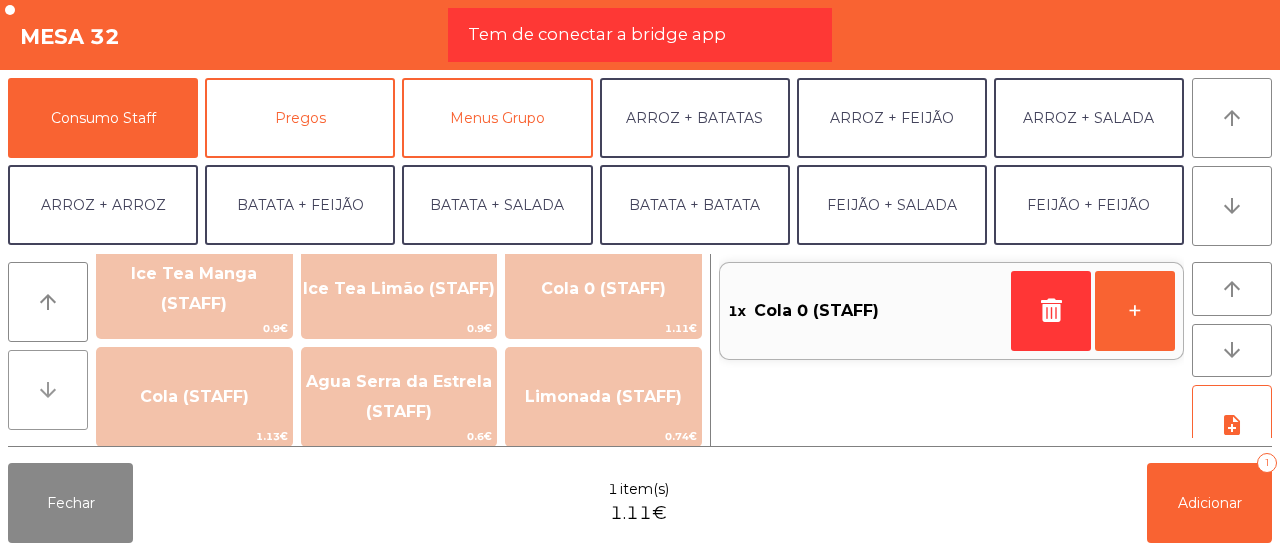 click on "arrow_downward" 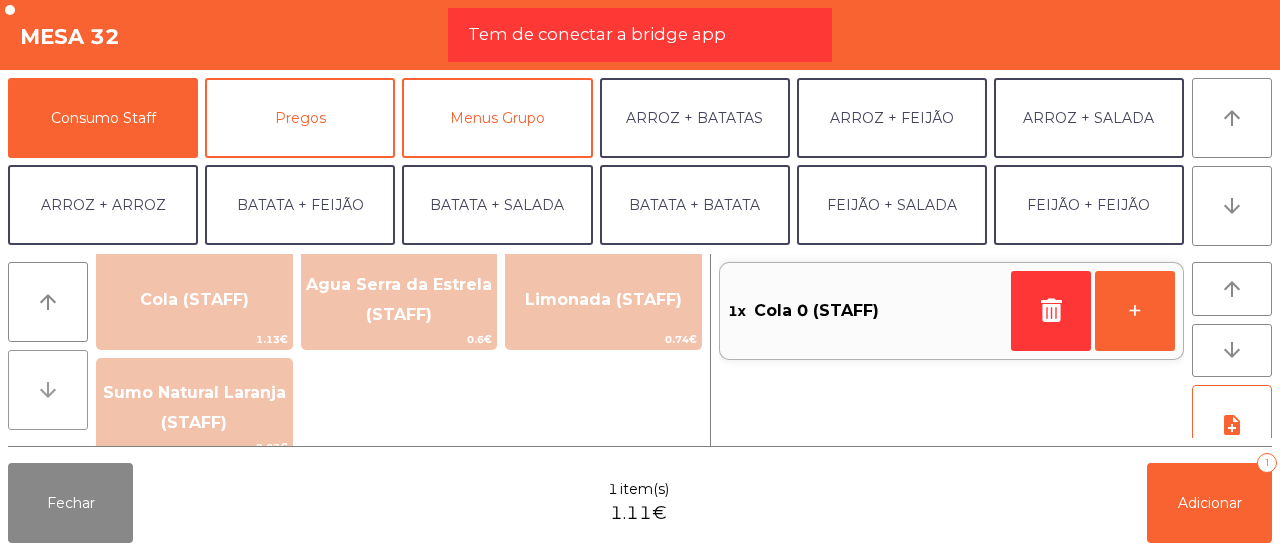 click on "arrow_downward" 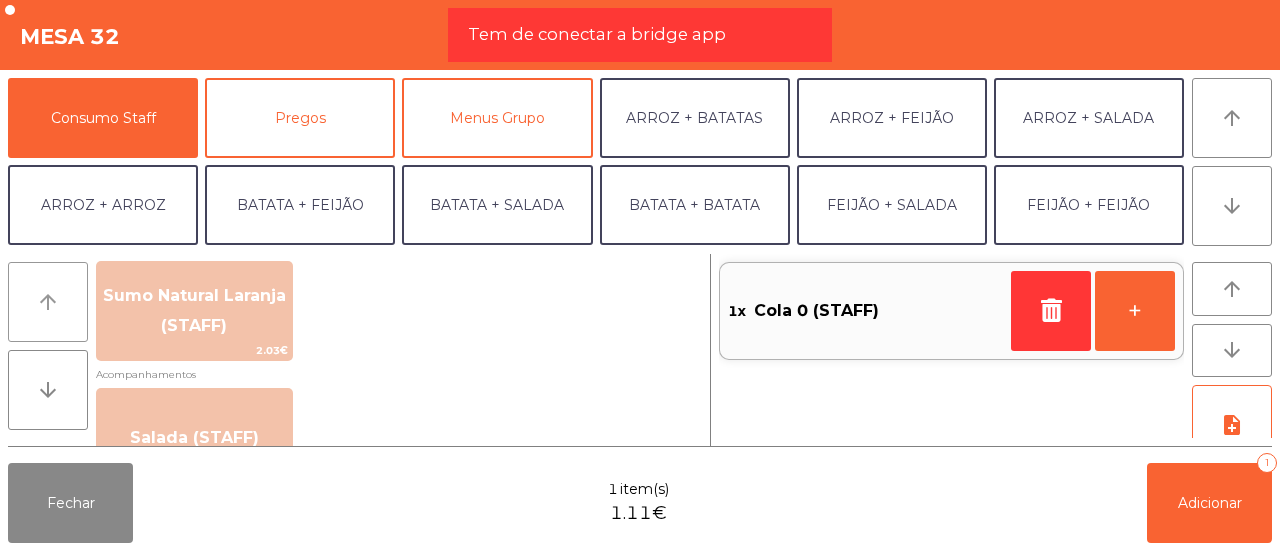 click on "arrow_upward" 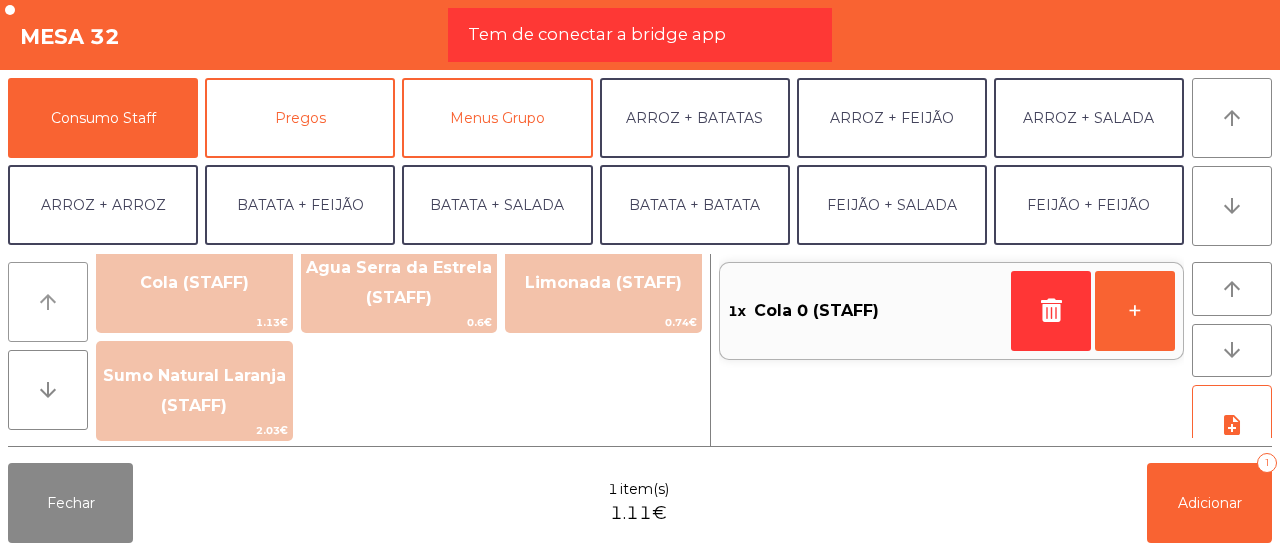 click on "arrow_upward" 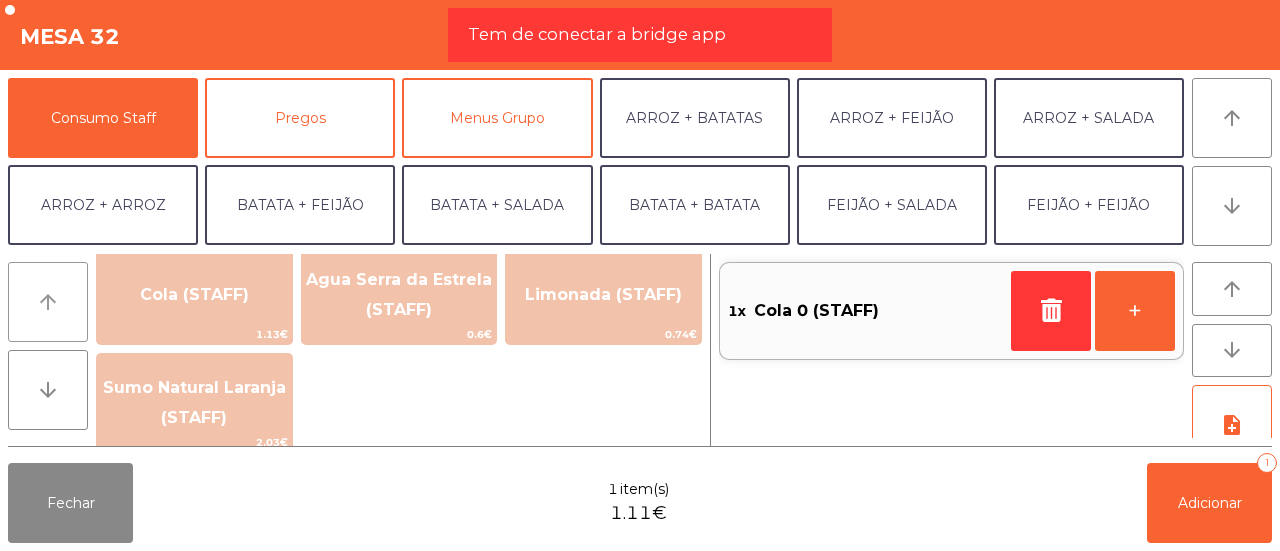 click on "arrow_upward" 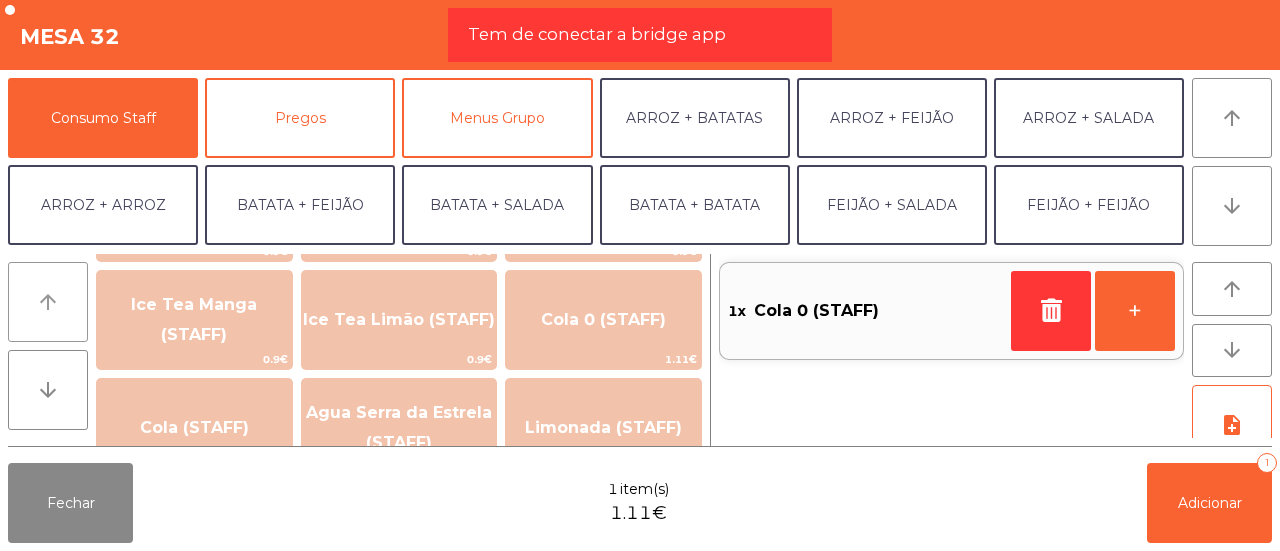 click on "arrow_upward" 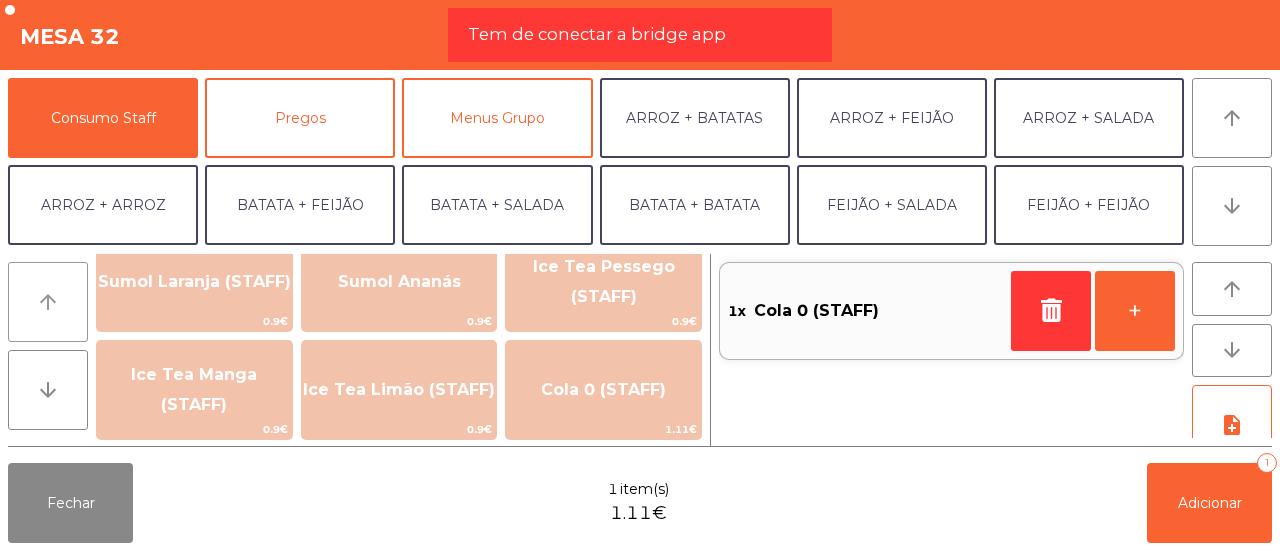 click on "arrow_upward" 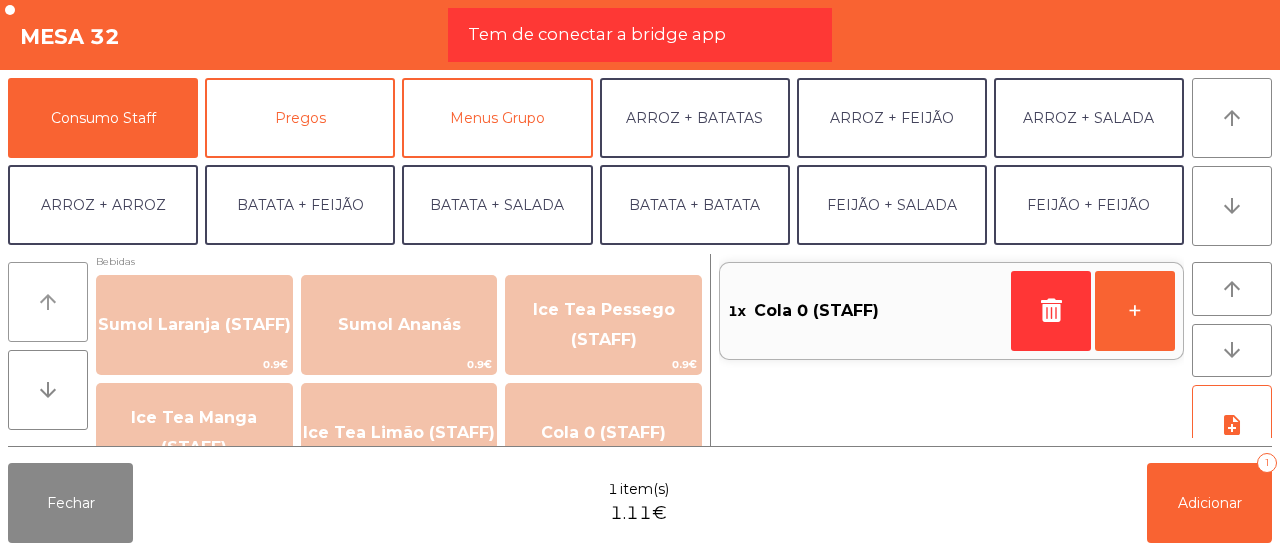 click on "arrow_upward" 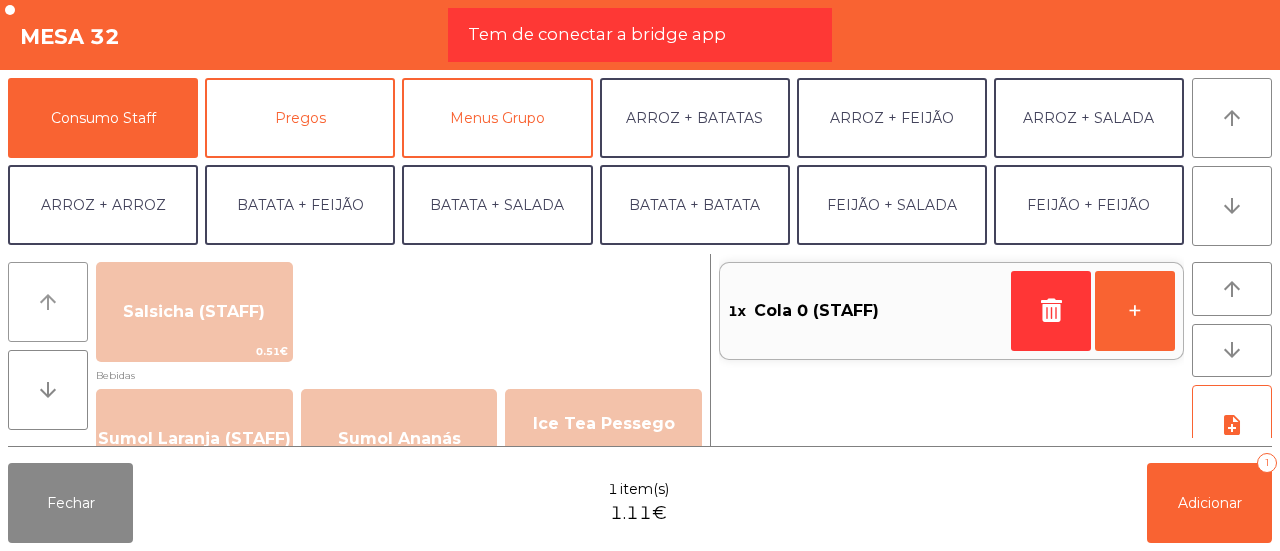 scroll, scrollTop: 98, scrollLeft: 0, axis: vertical 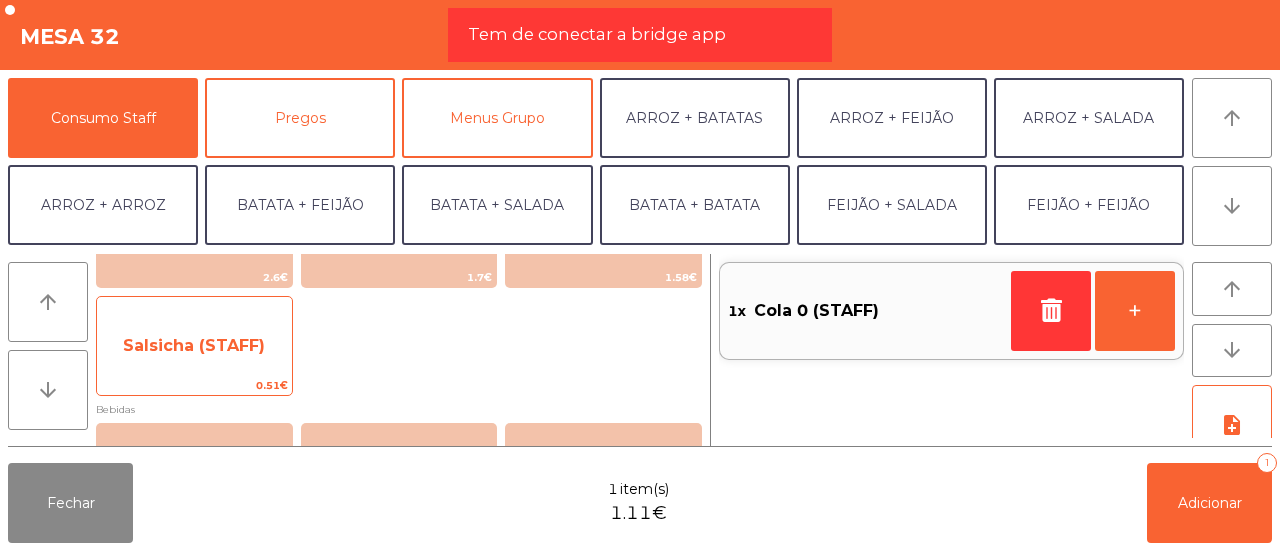 click on "Salsicha (STAFF)   0.51€" 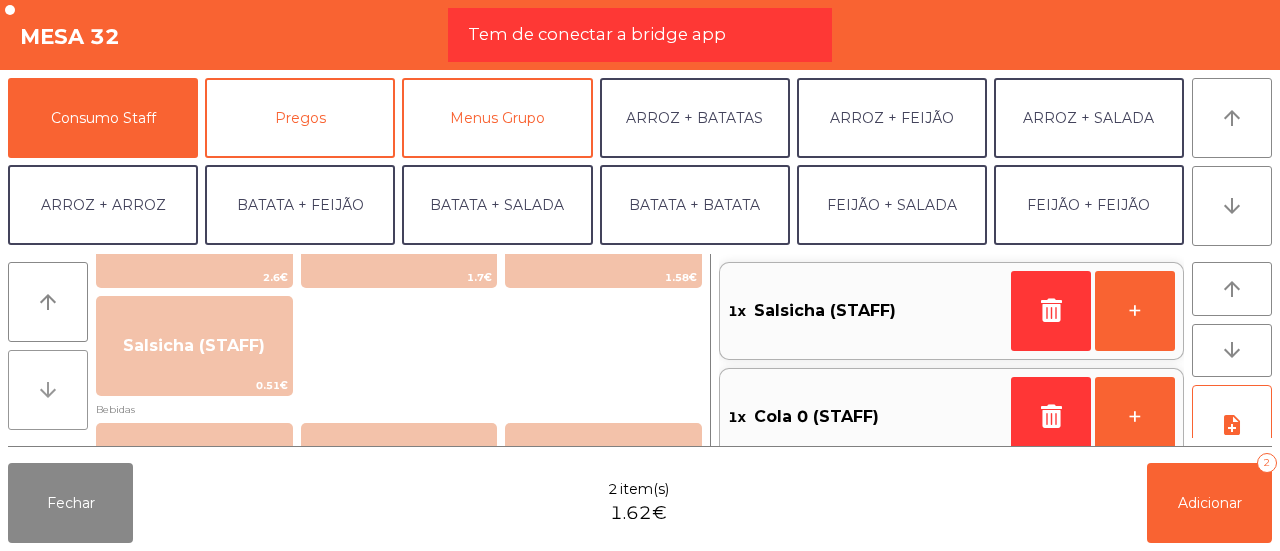 click on "arrow_downward" 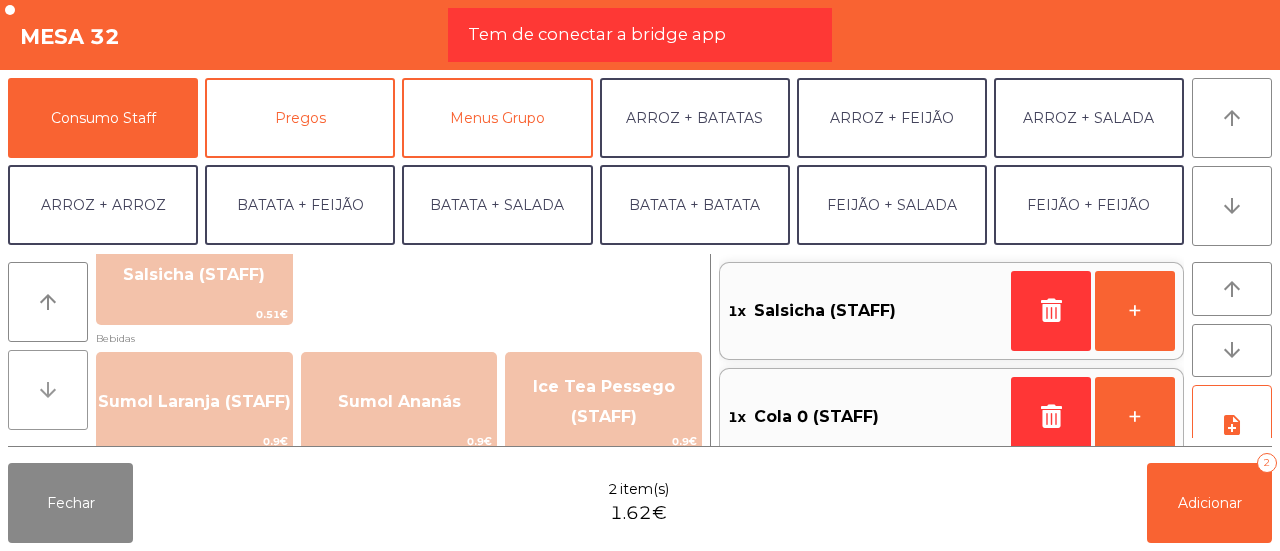 click on "arrow_downward" 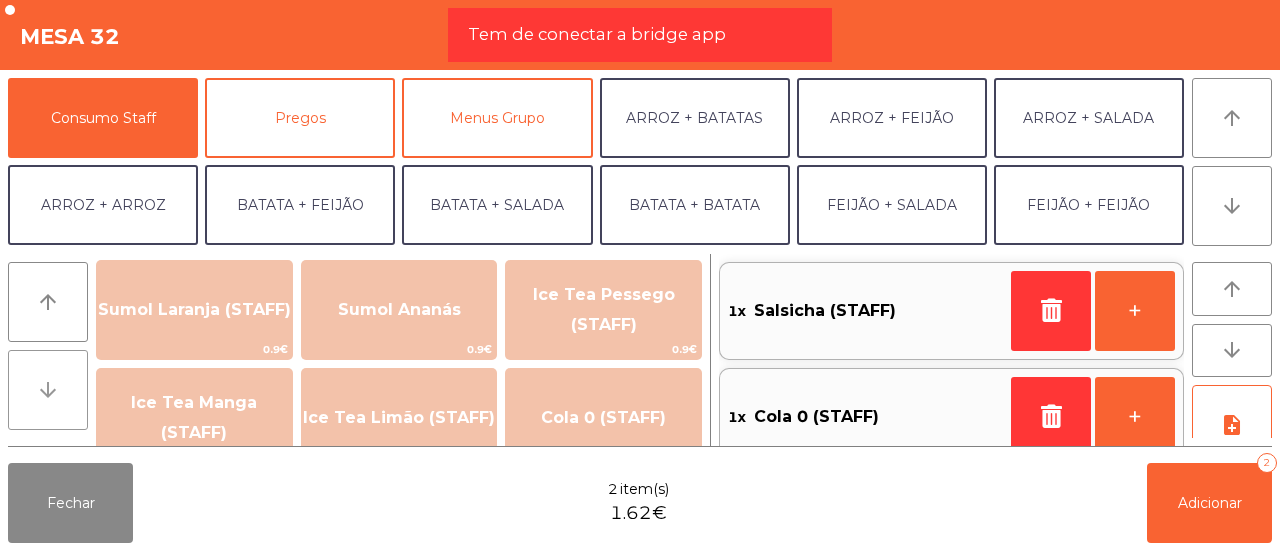 click on "arrow_downward" 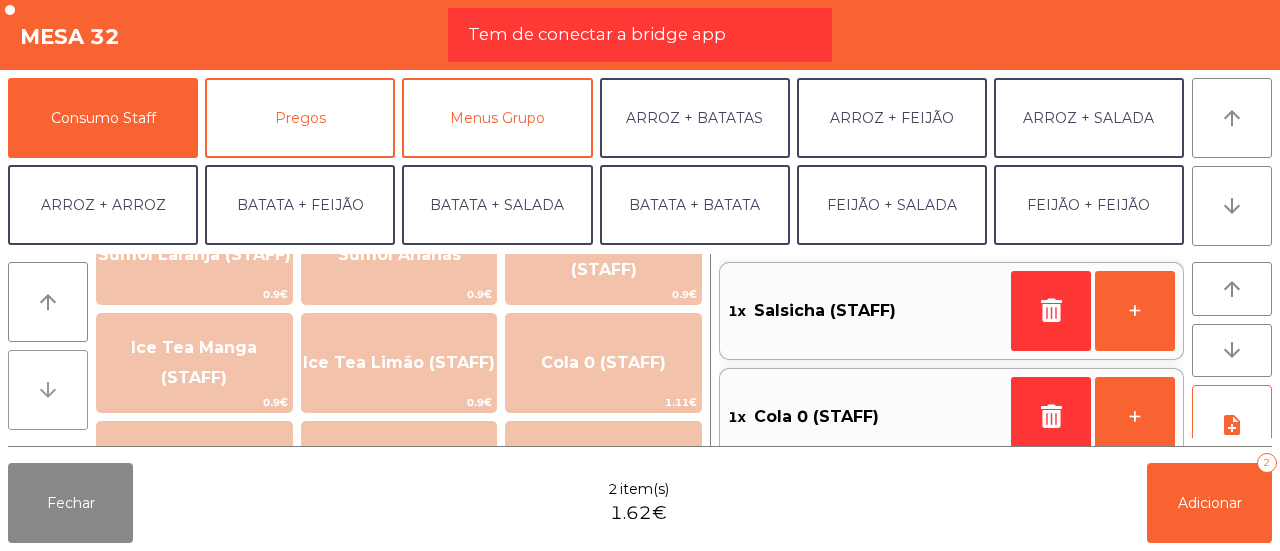 click on "arrow_downward" 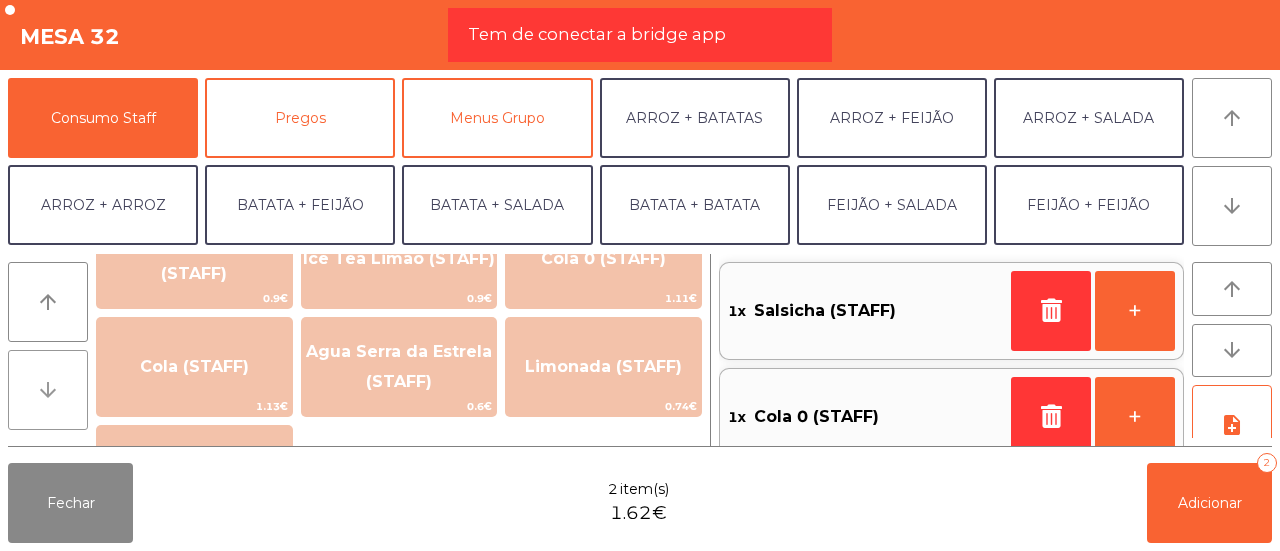click on "arrow_downward" 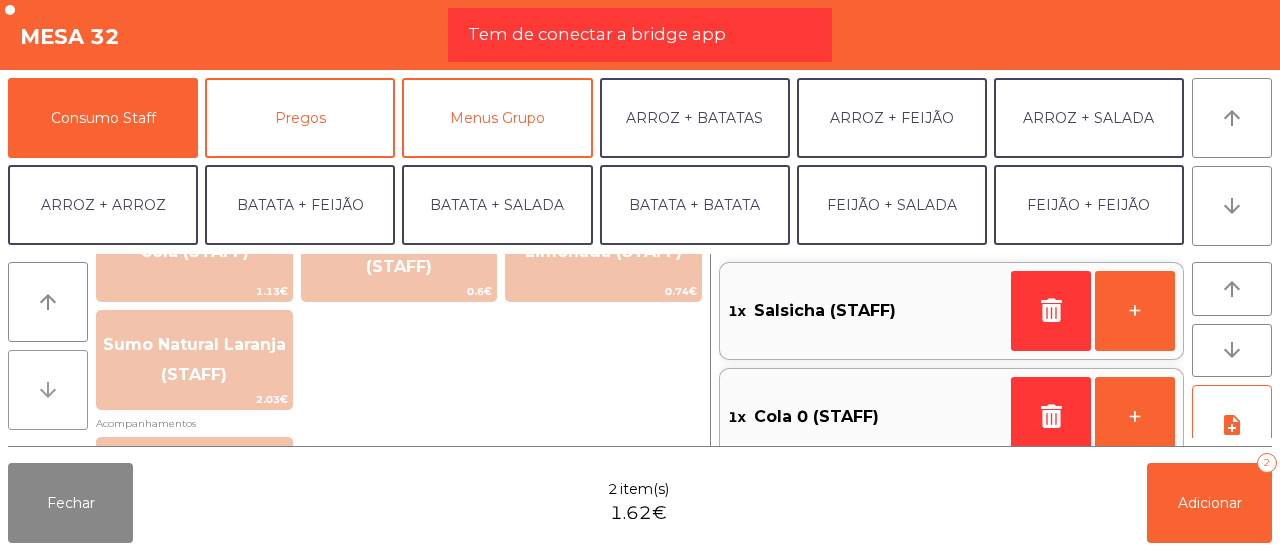 click on "arrow_downward" 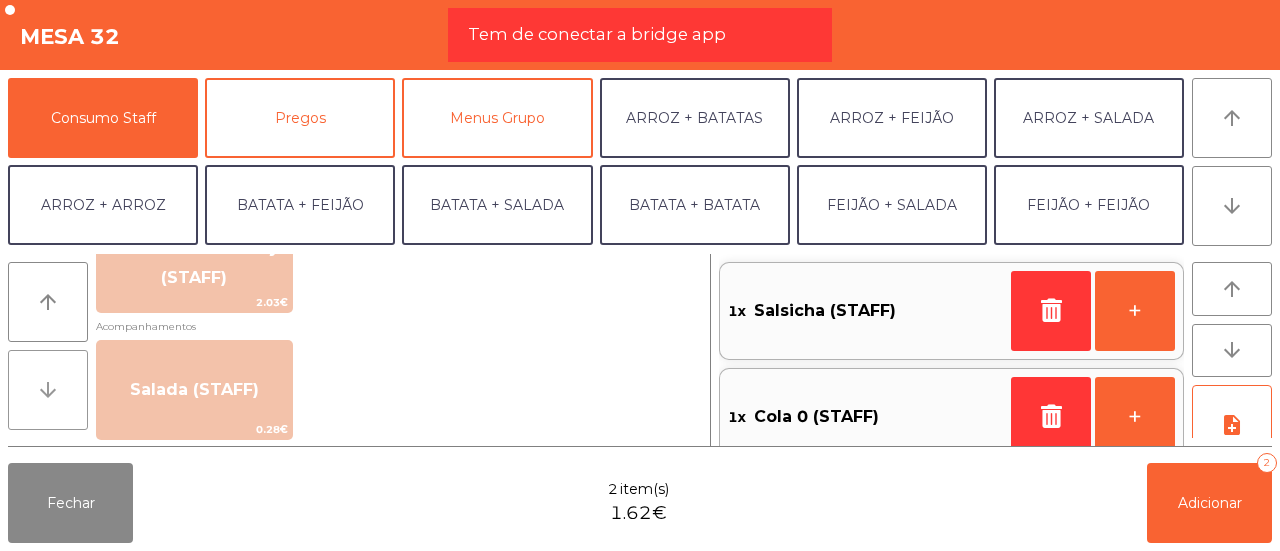 click on "arrow_downward" 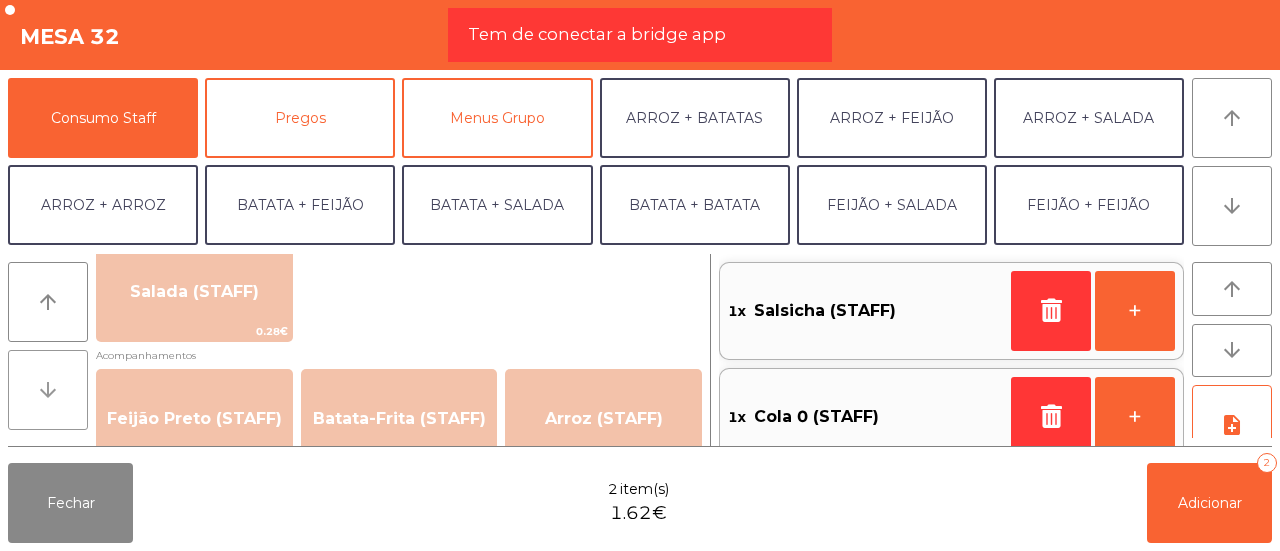 click on "arrow_downward" 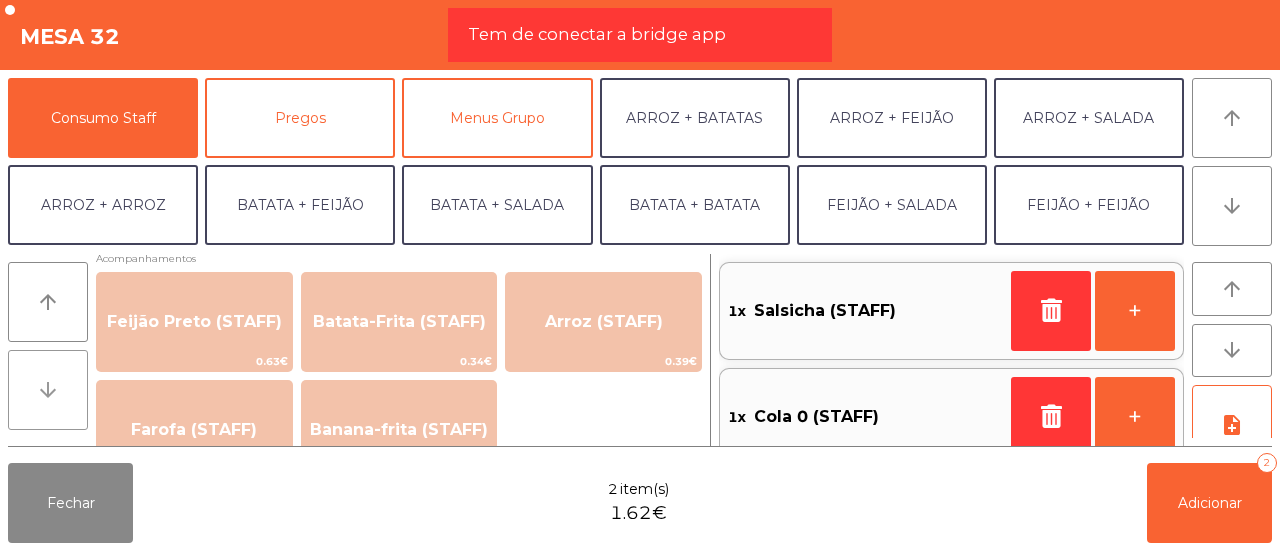 click on "arrow_downward" 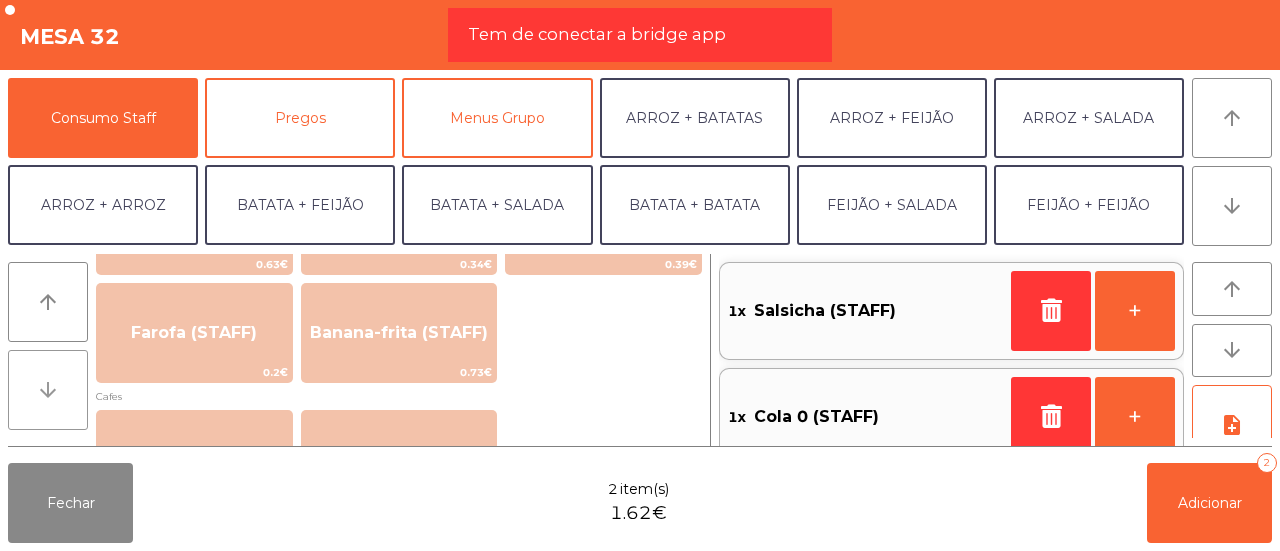 click on "arrow_downward" 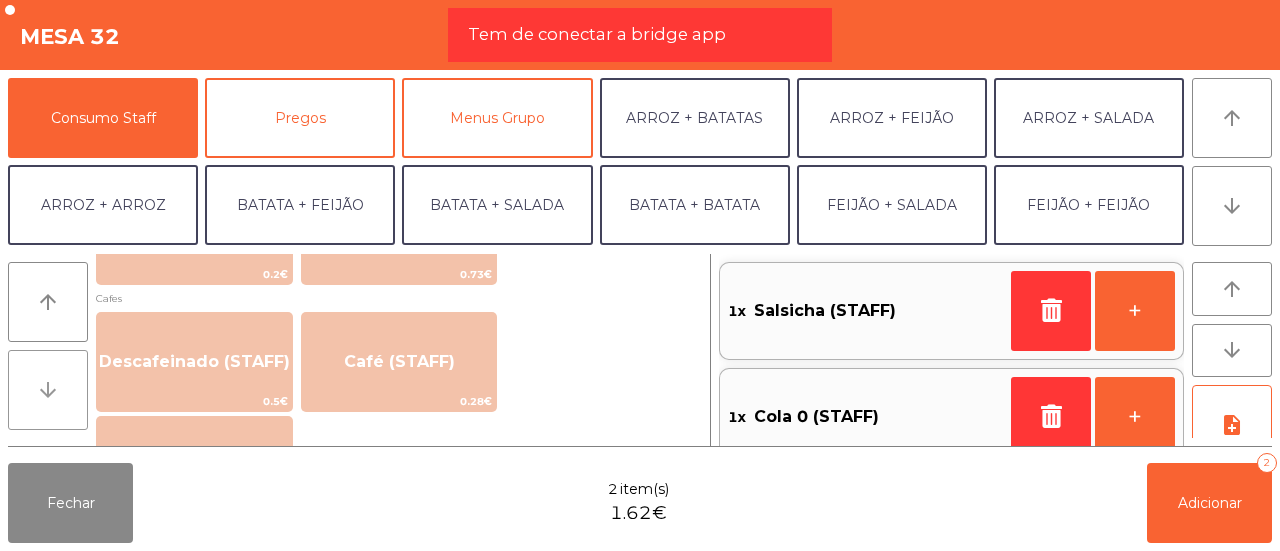 click on "arrow_downward" 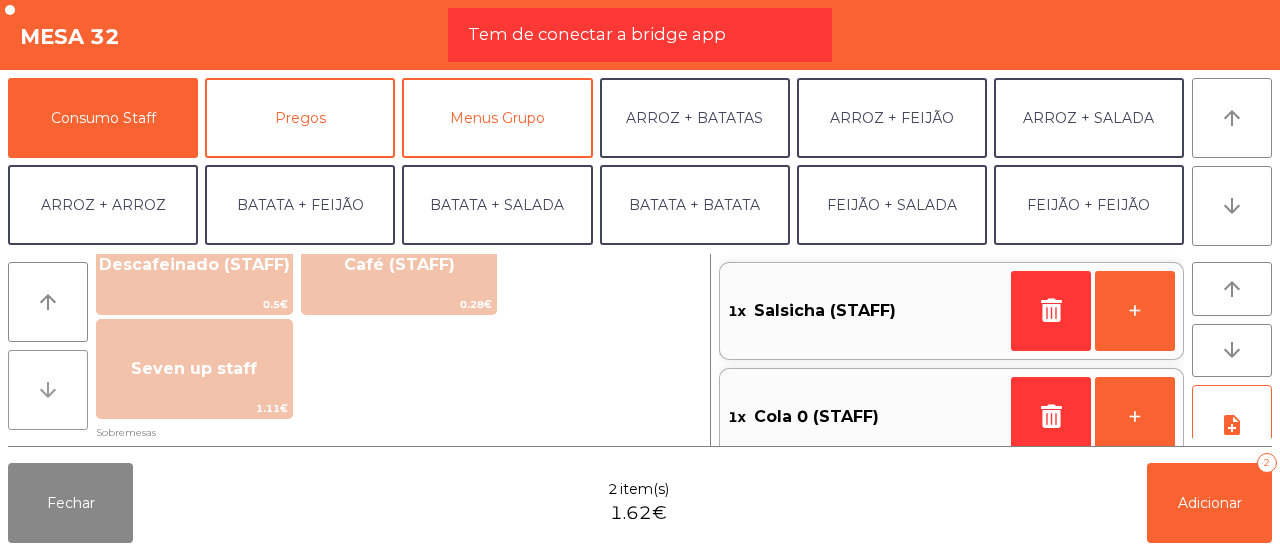 click on "arrow_downward" 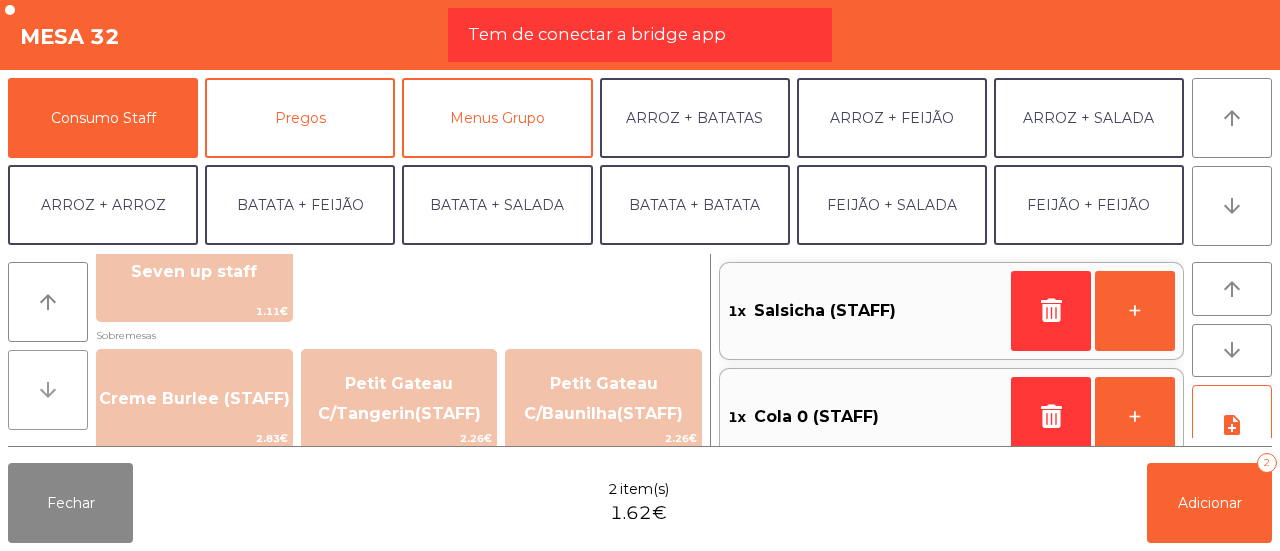 click on "arrow_downward" 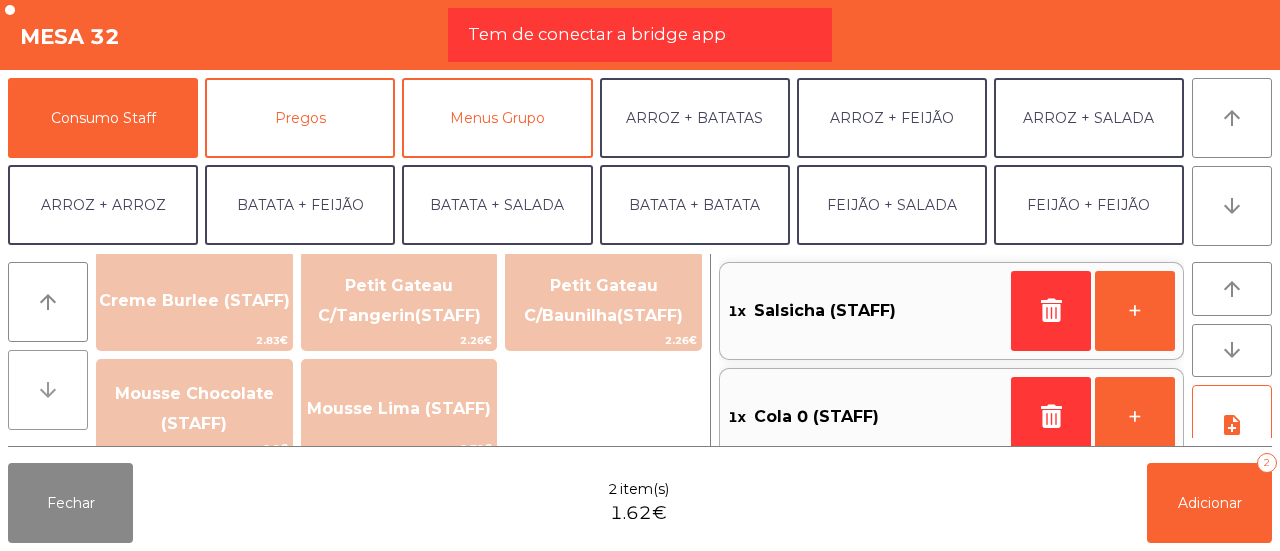 click on "arrow_downward" 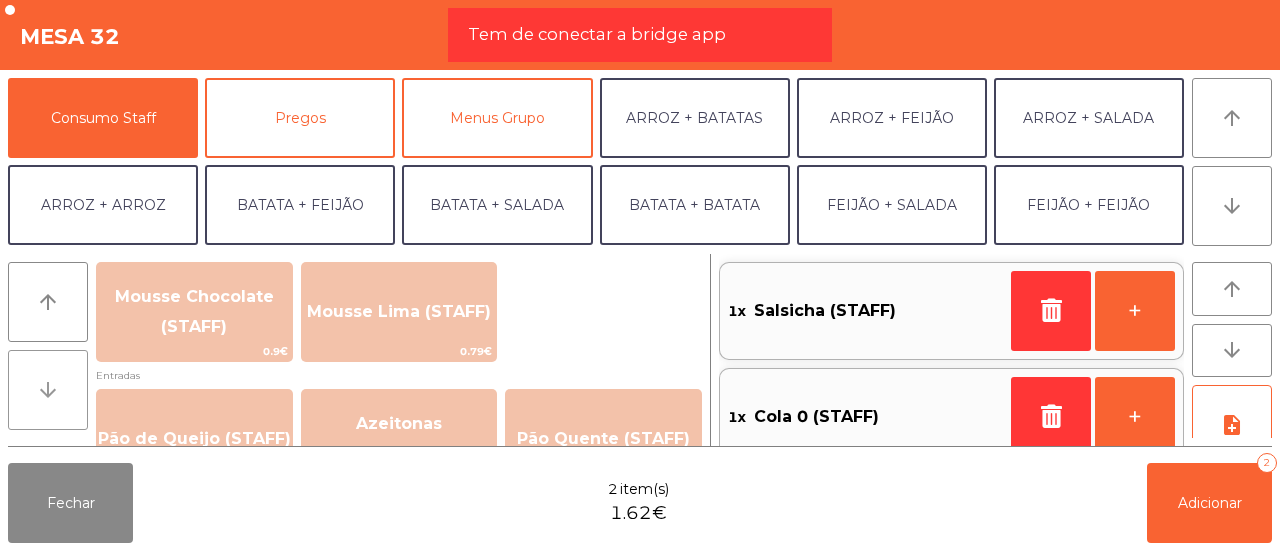 click on "arrow_downward" 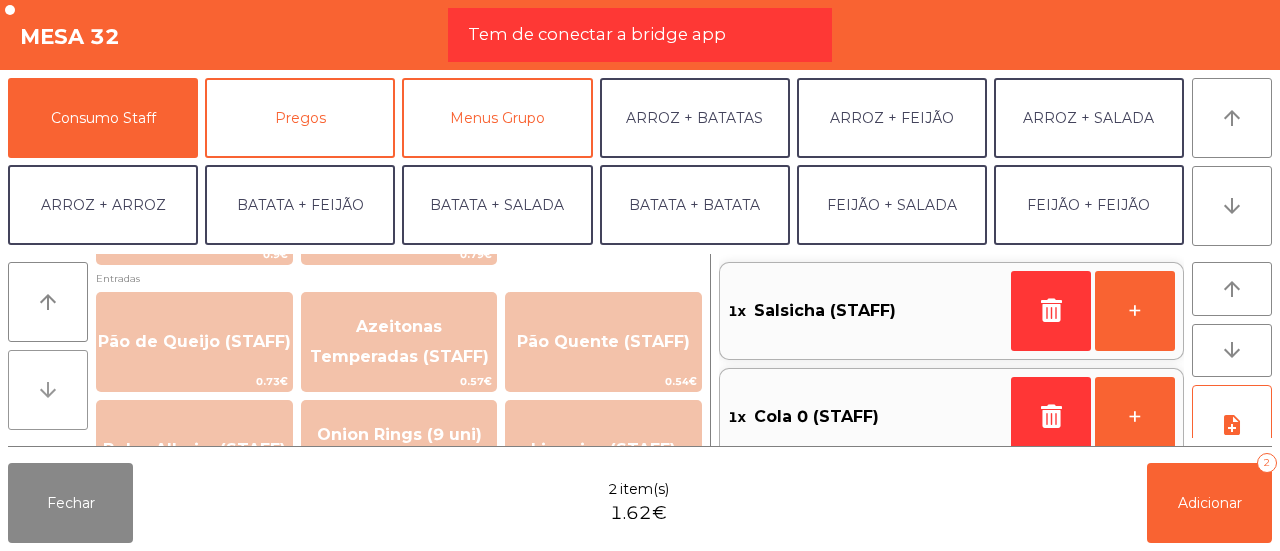click on "arrow_downward" 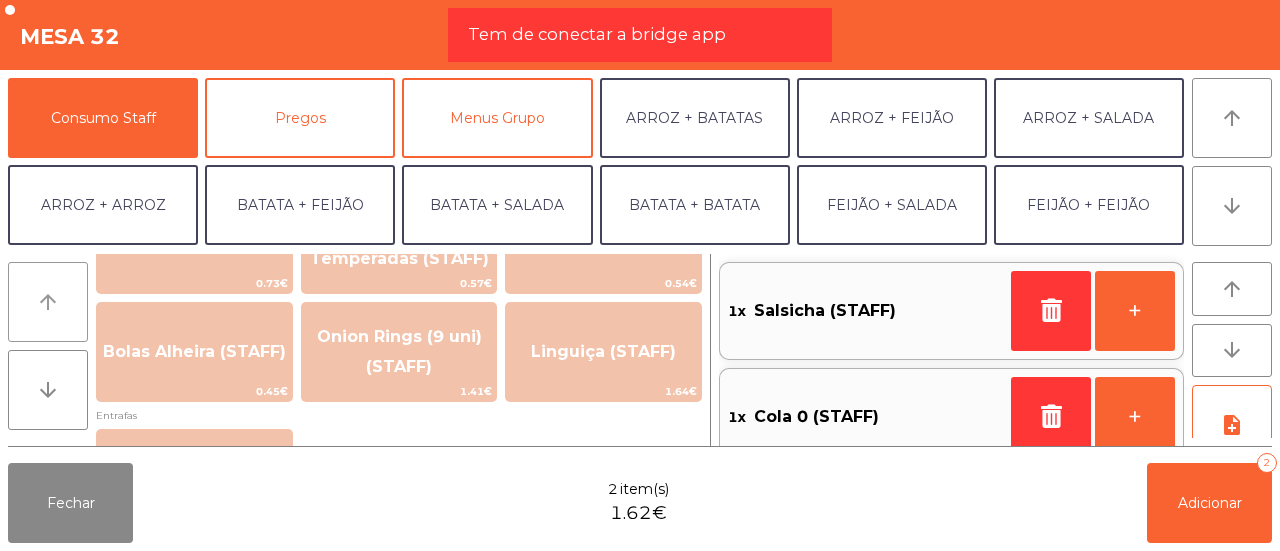 click on "arrow_upward" 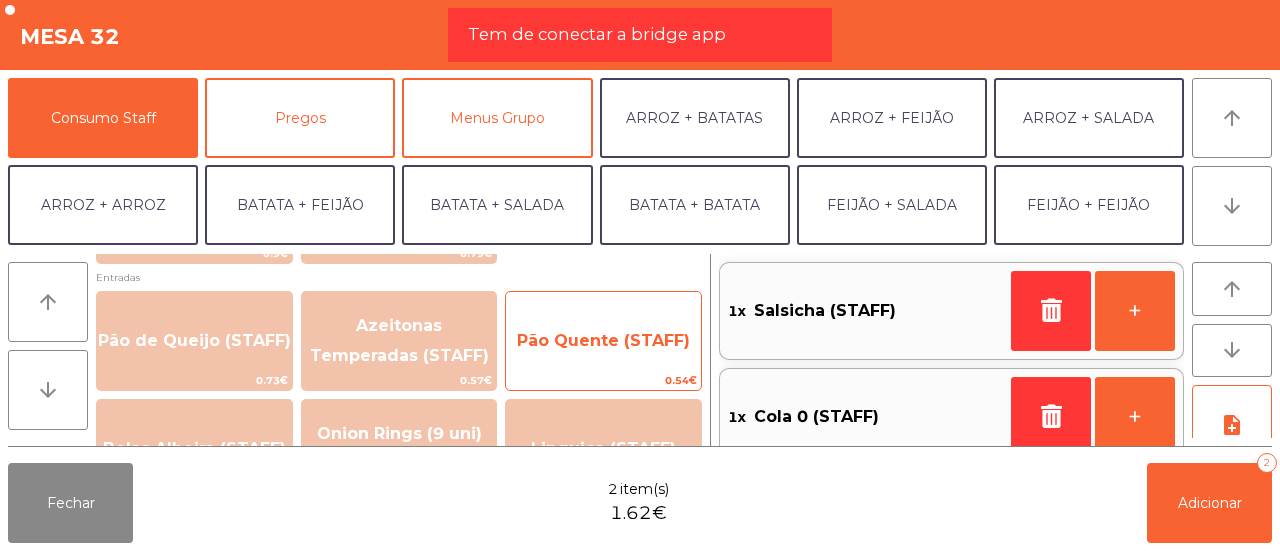 click on "Pão Quente (STAFF)" 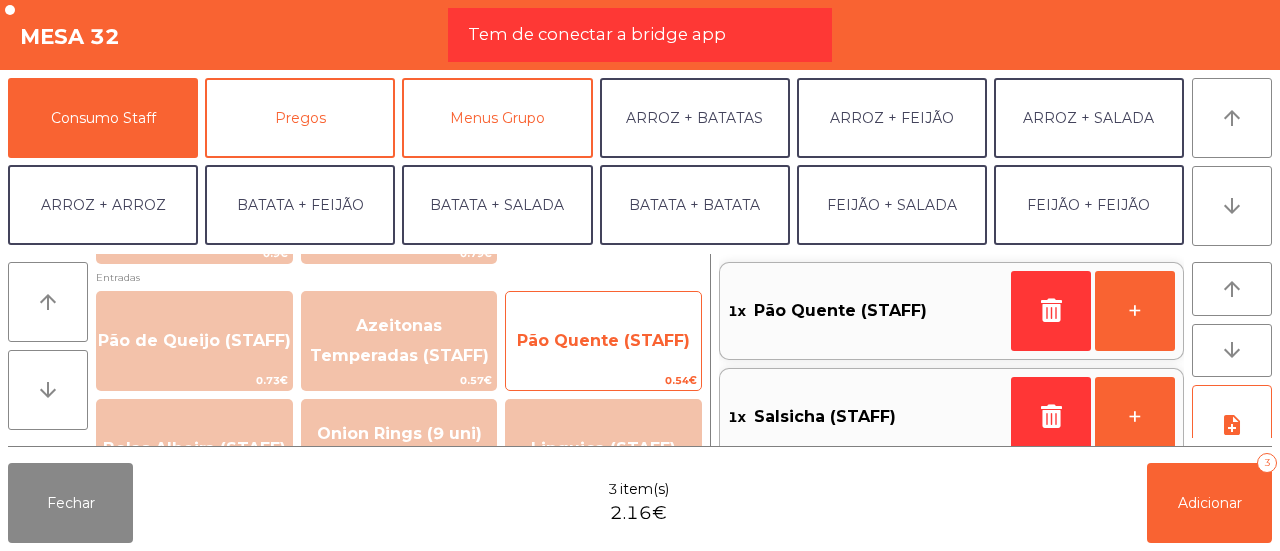 scroll, scrollTop: 8, scrollLeft: 0, axis: vertical 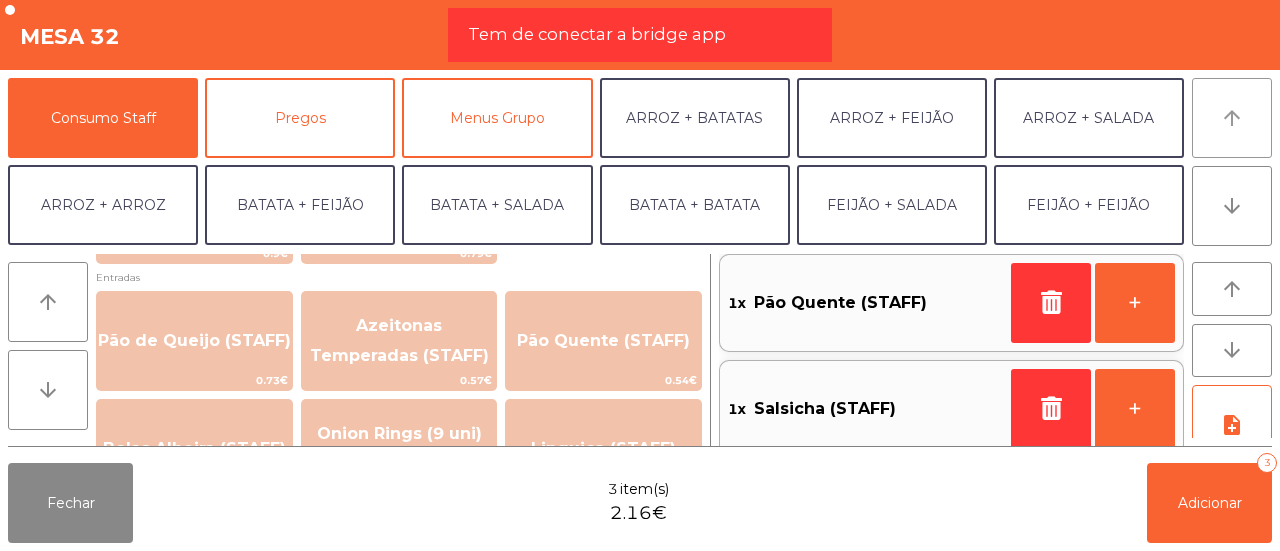 click on "arrow_upward" 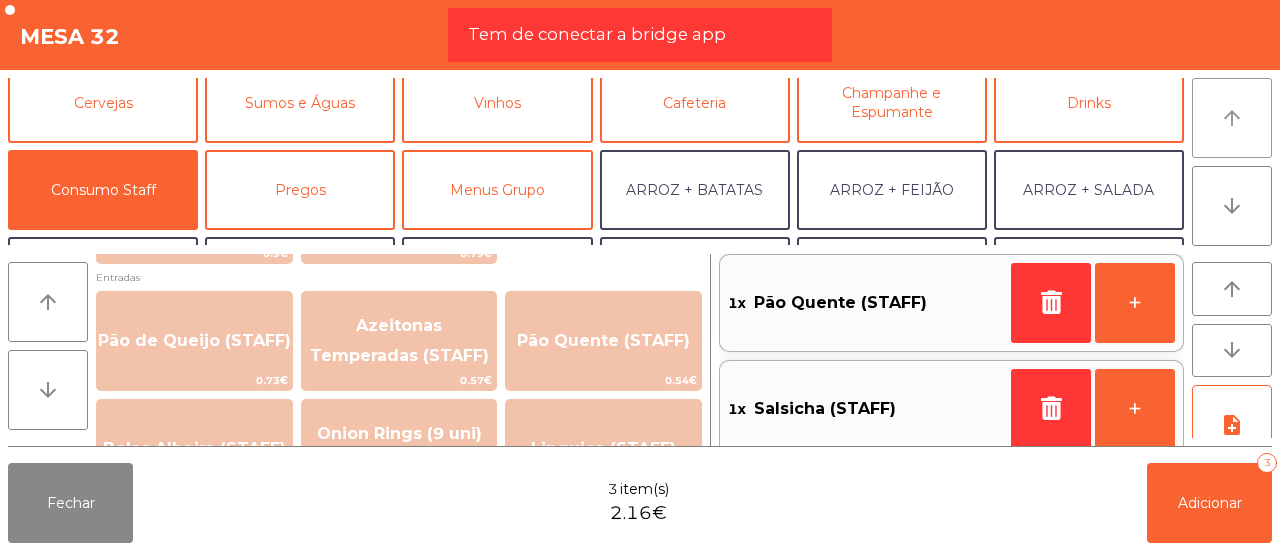 click on "arrow_upward" 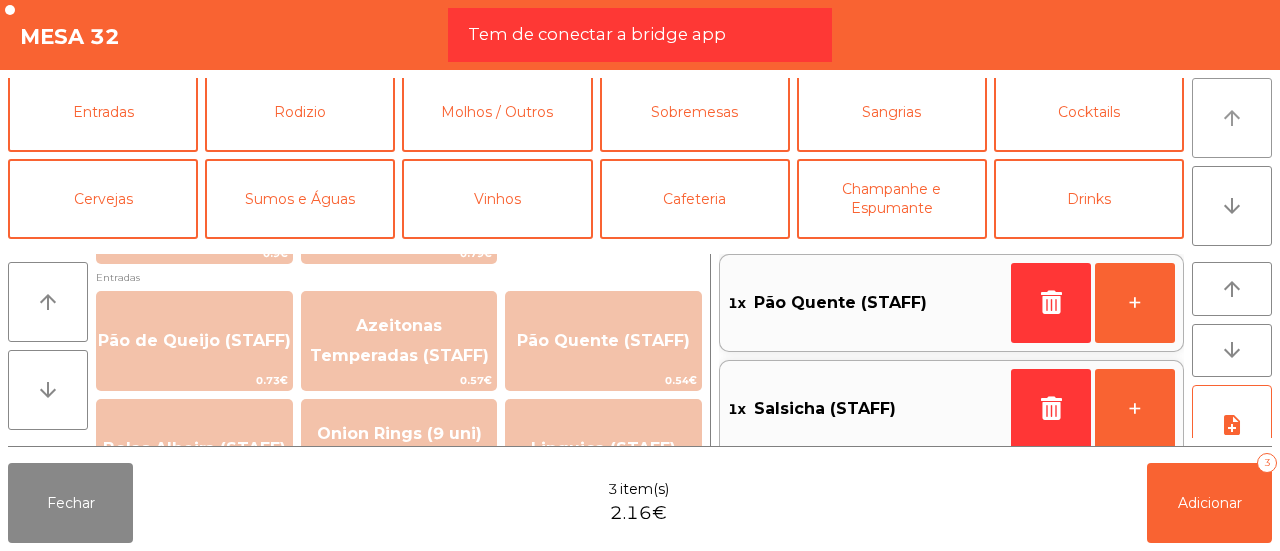 click on "arrow_upward" 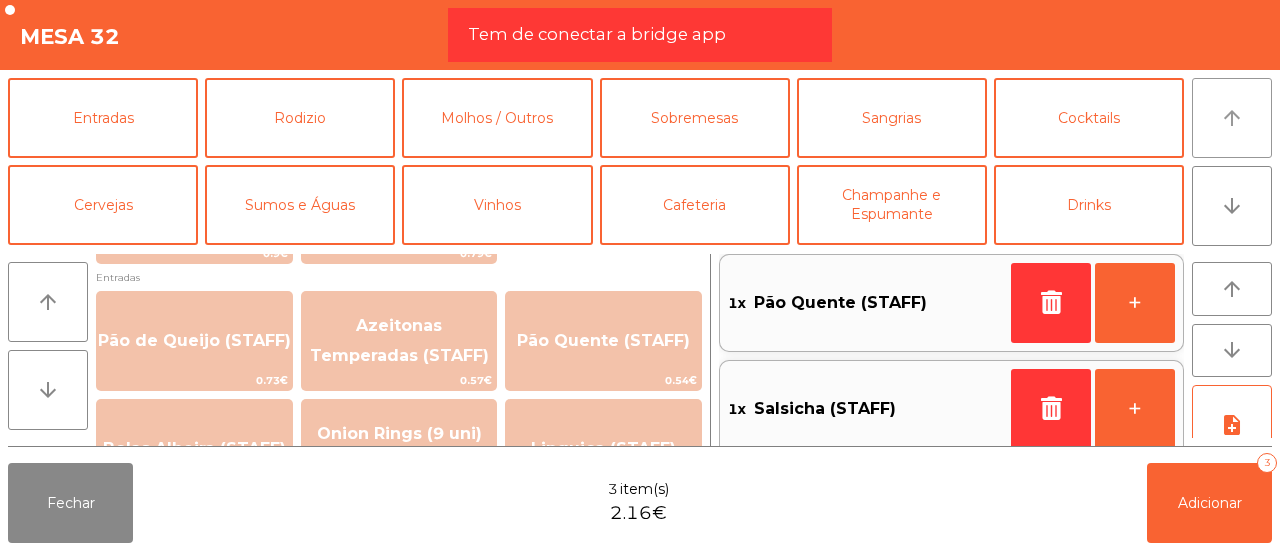 click on "arrow_upward" 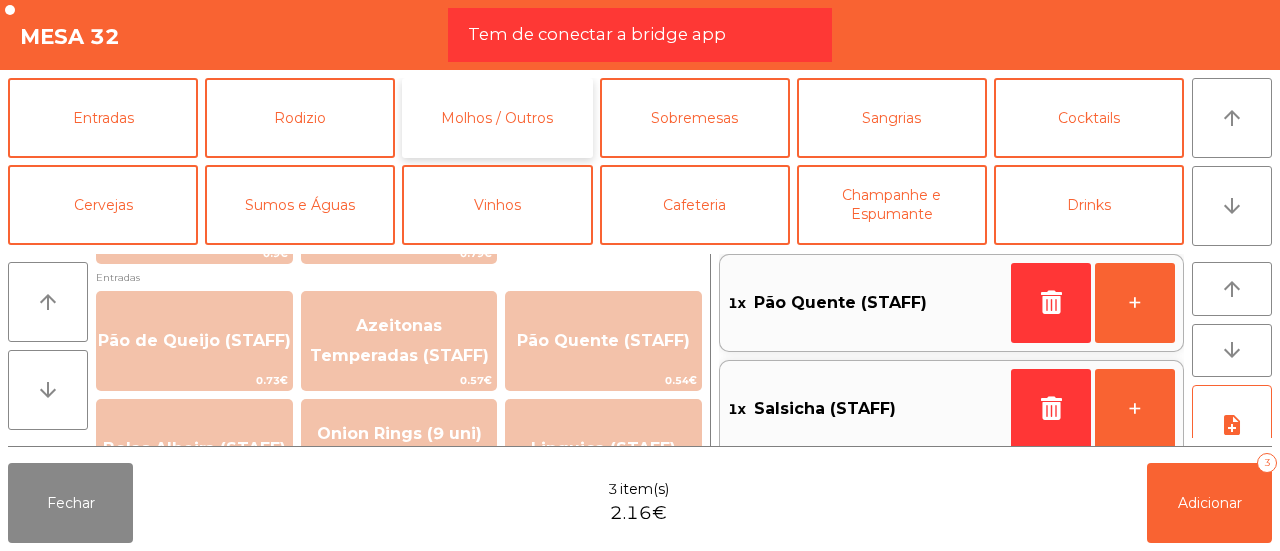 click on "Molhos / Outros" 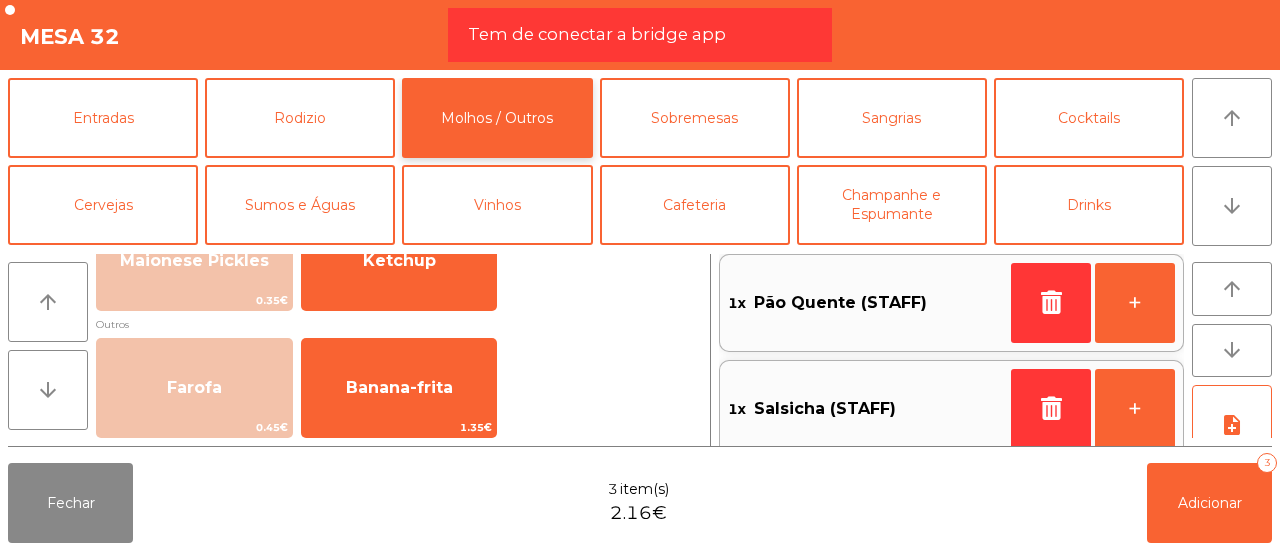 scroll, scrollTop: 182, scrollLeft: 0, axis: vertical 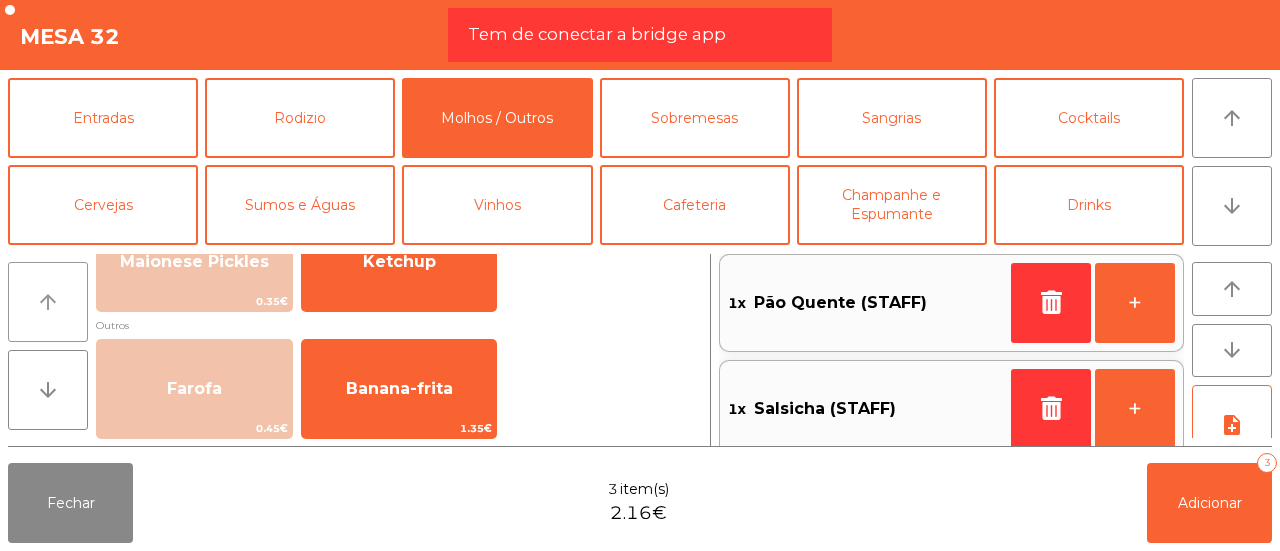 click on "arrow_upward" 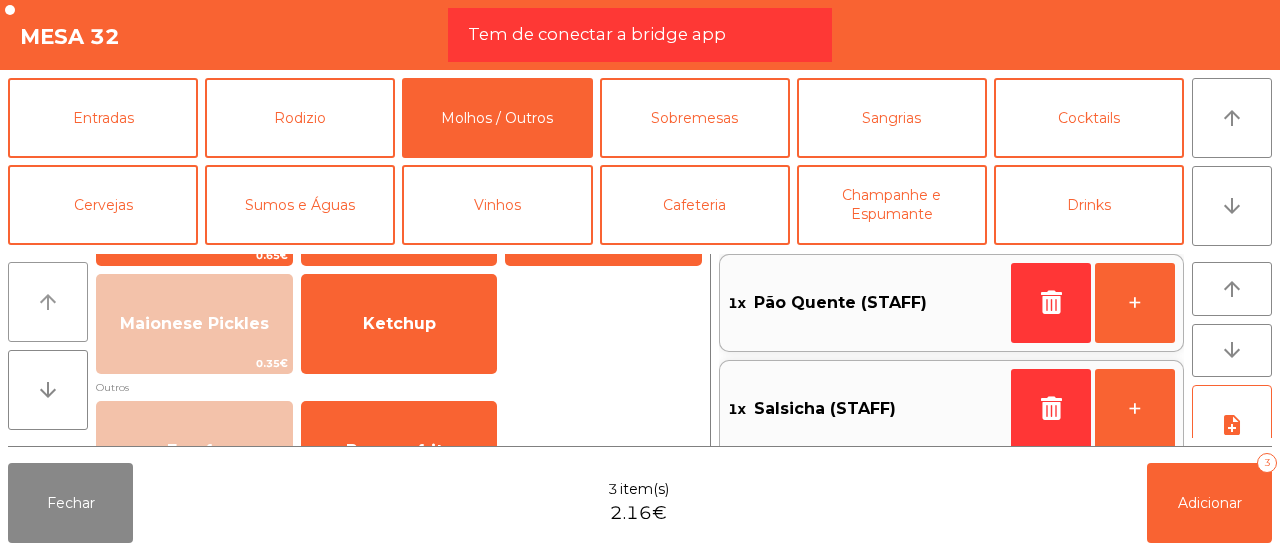 scroll, scrollTop: 85, scrollLeft: 0, axis: vertical 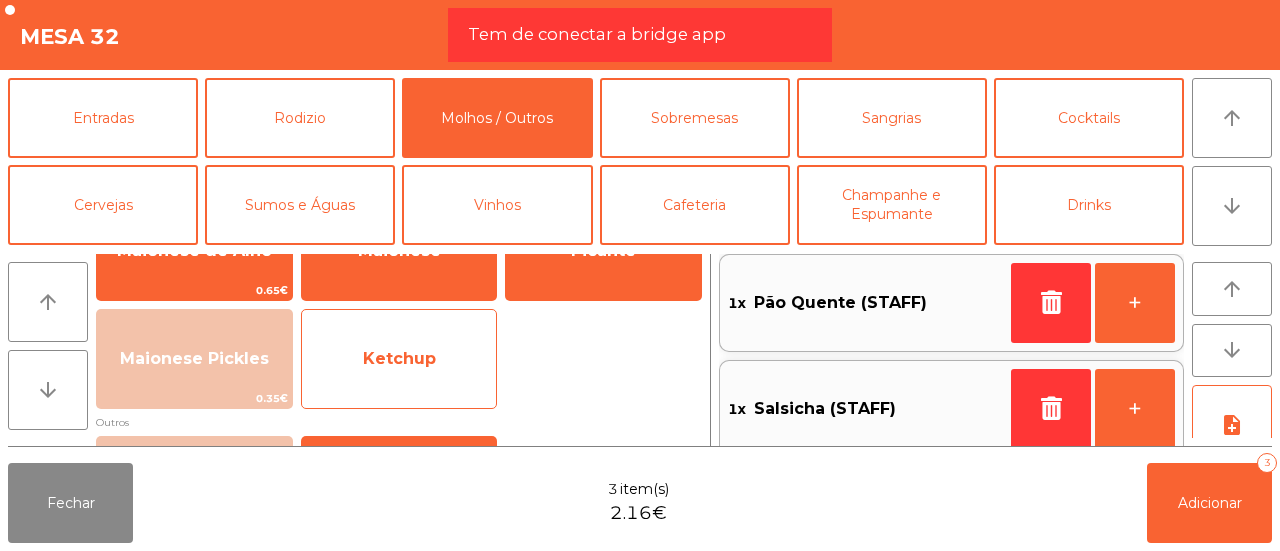 click on "Ketchup" 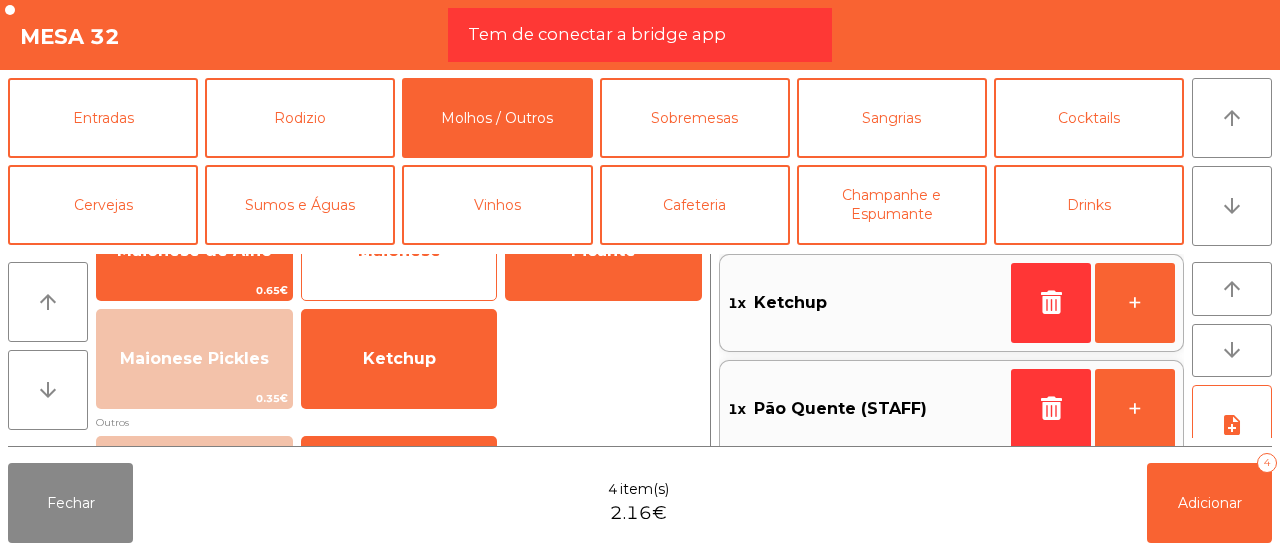 click on "Maionese" 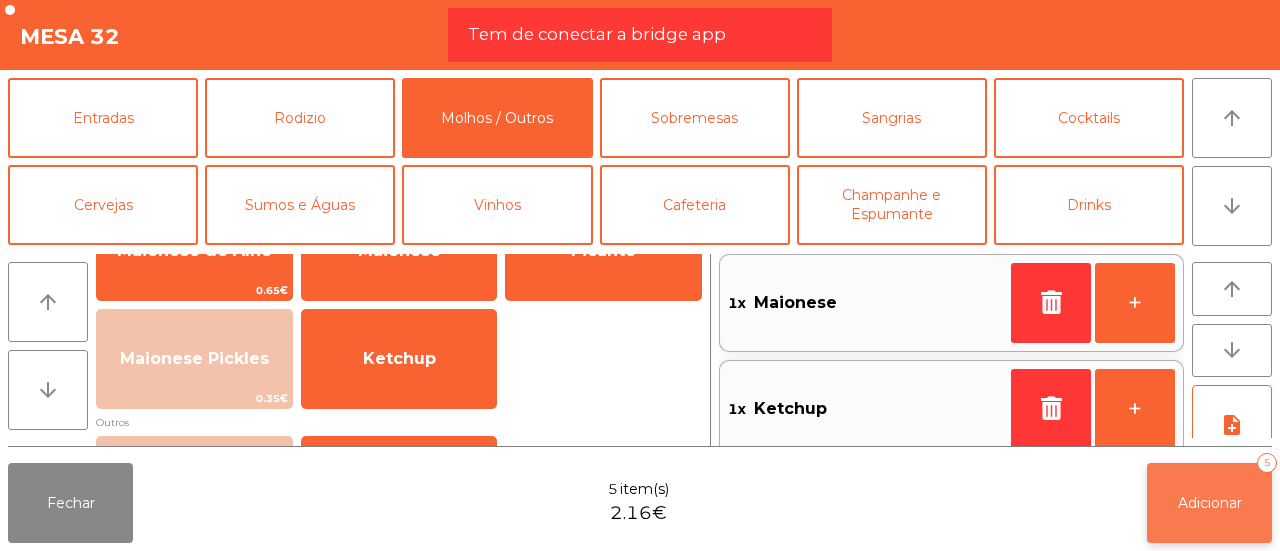 click on "Adicionar" 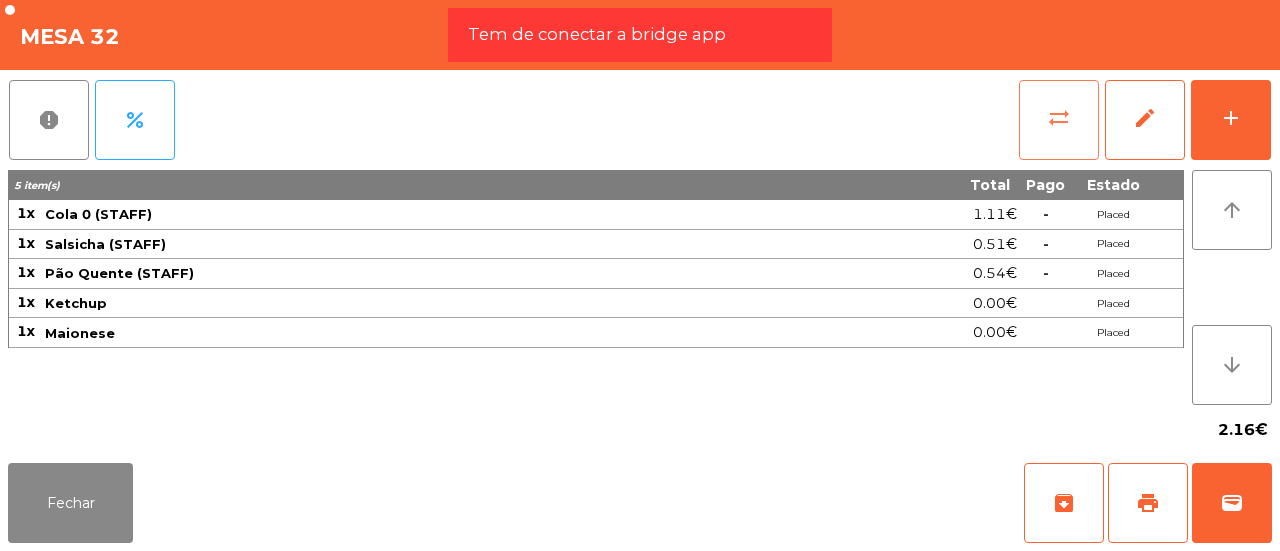 click on "sync_alt" 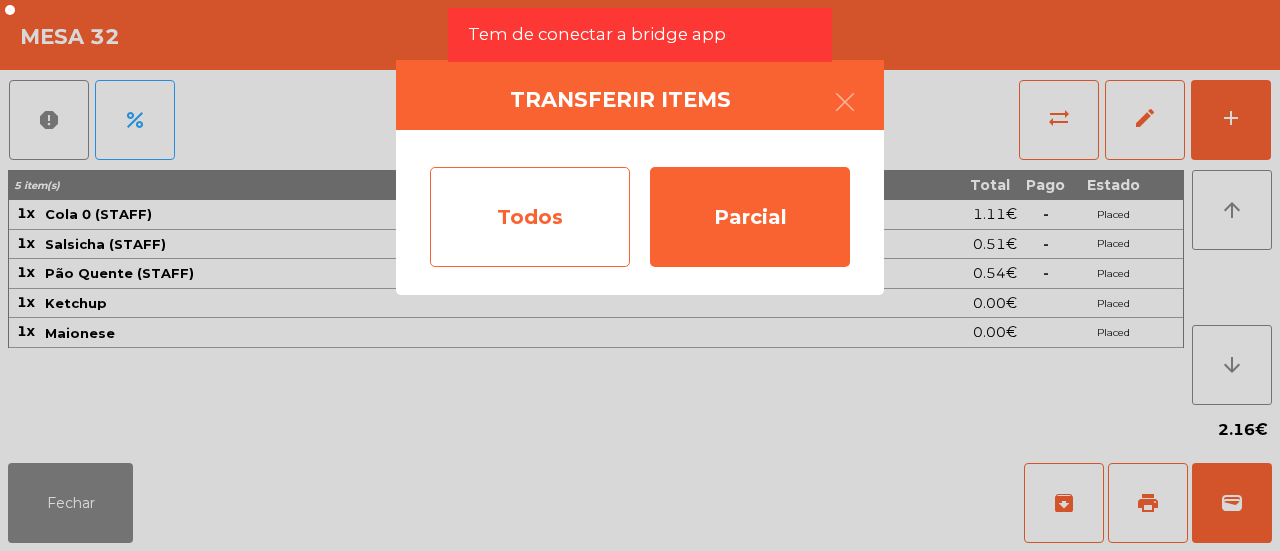 click on "Todos" 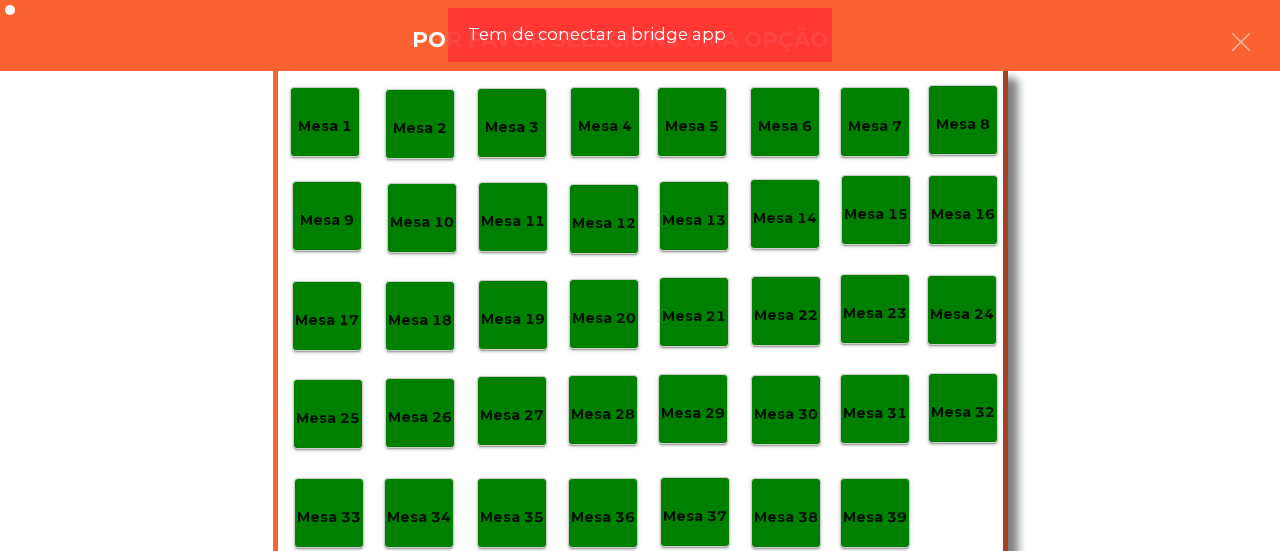 scroll, scrollTop: 94, scrollLeft: 0, axis: vertical 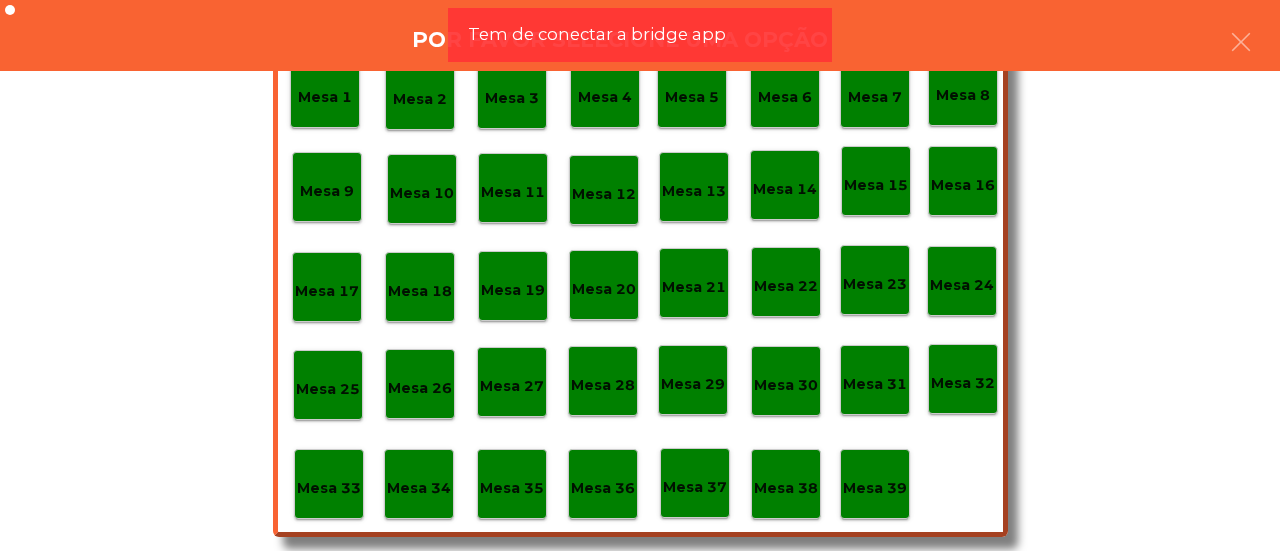 click on "Mesa 39" 